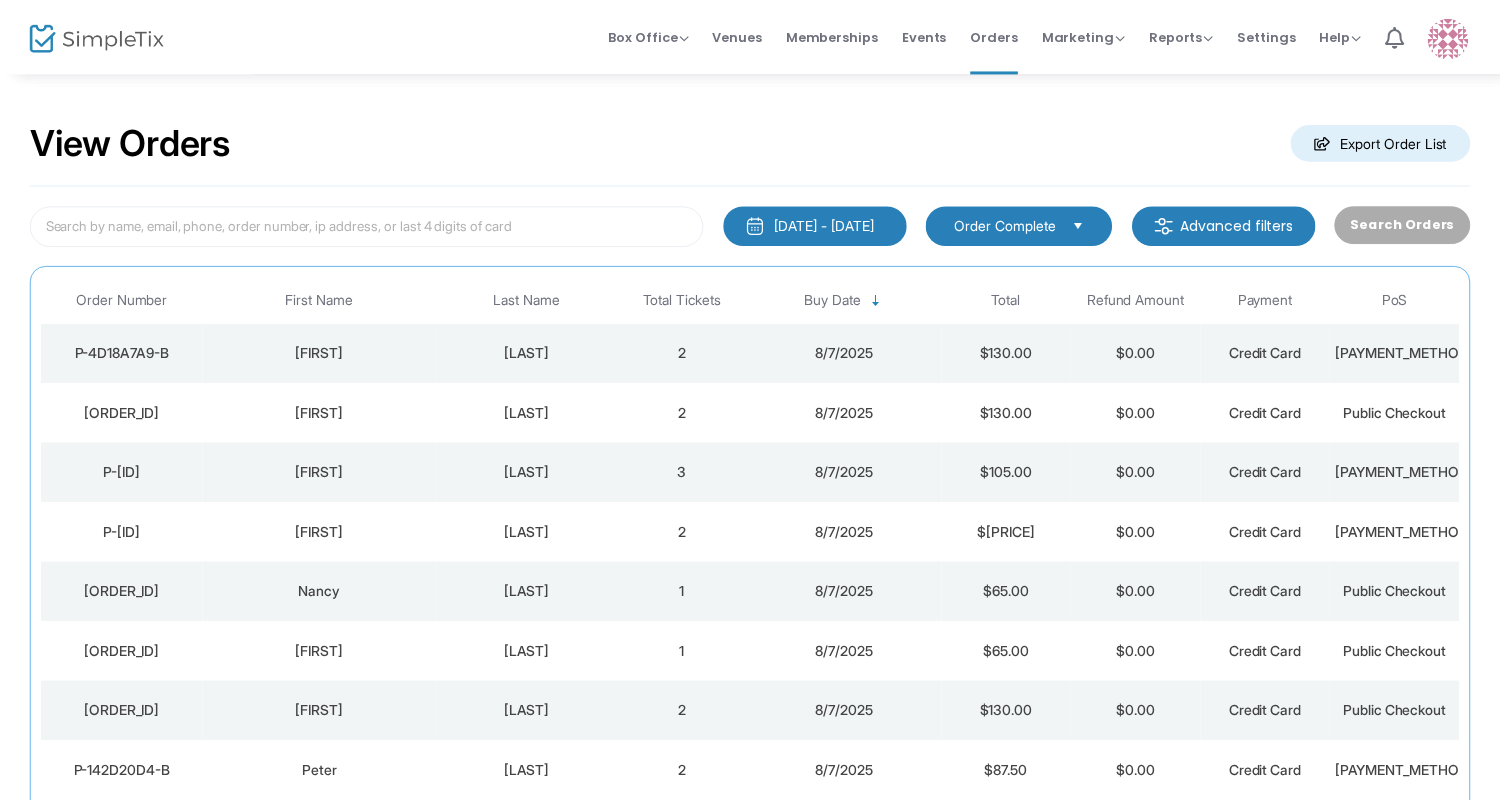 scroll, scrollTop: 40, scrollLeft: 0, axis: vertical 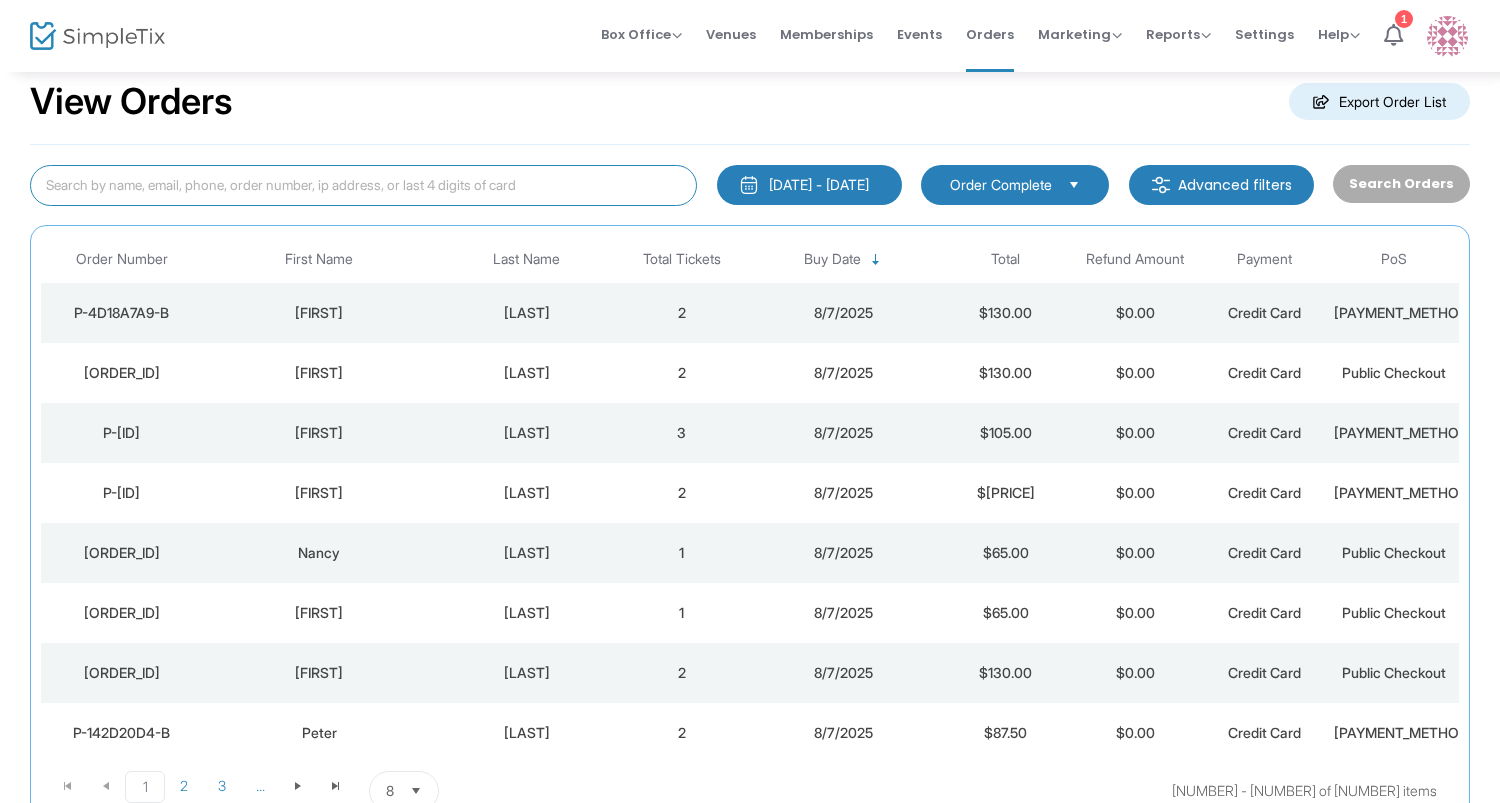 click 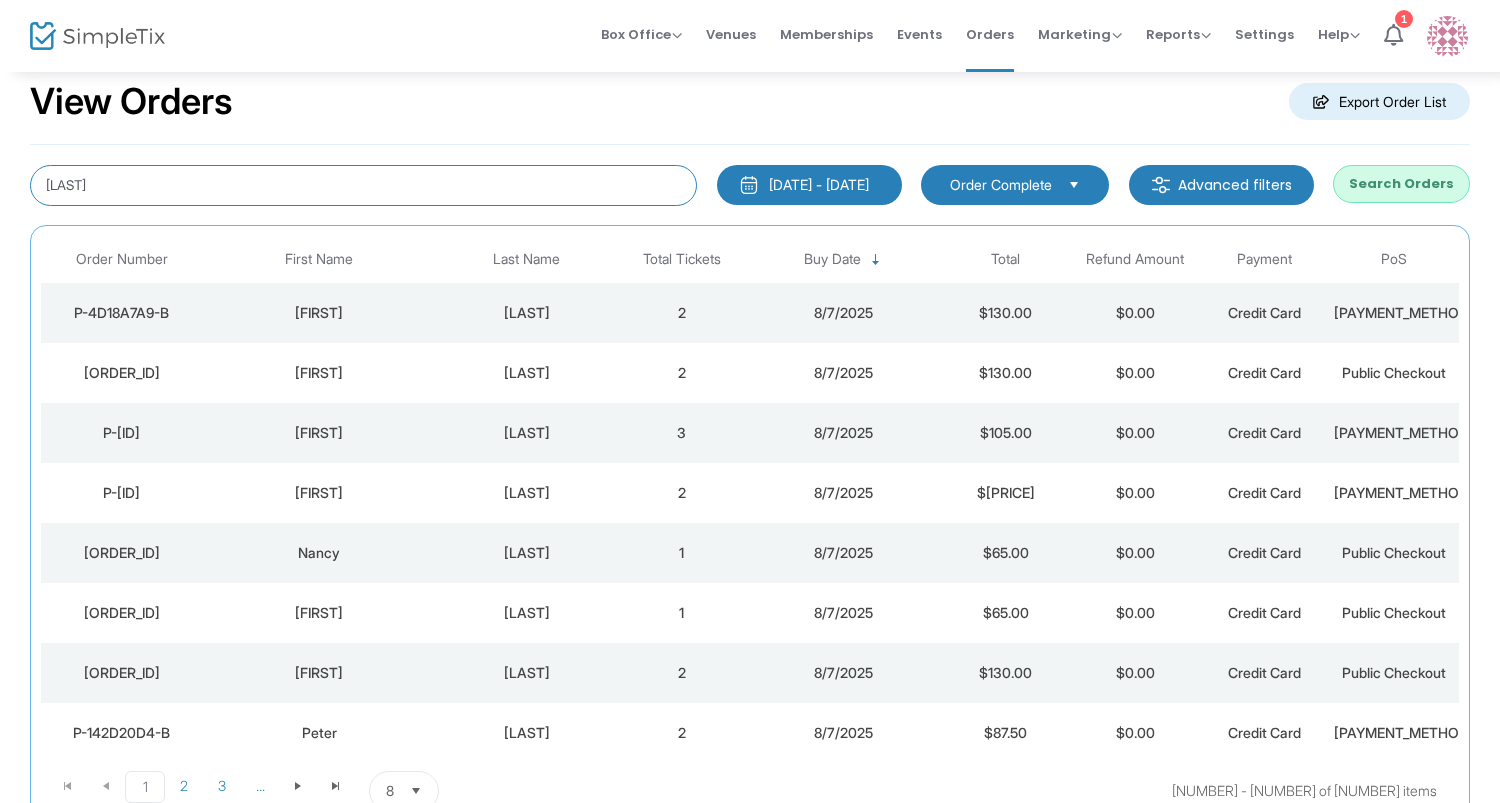 type on "[LAST]" 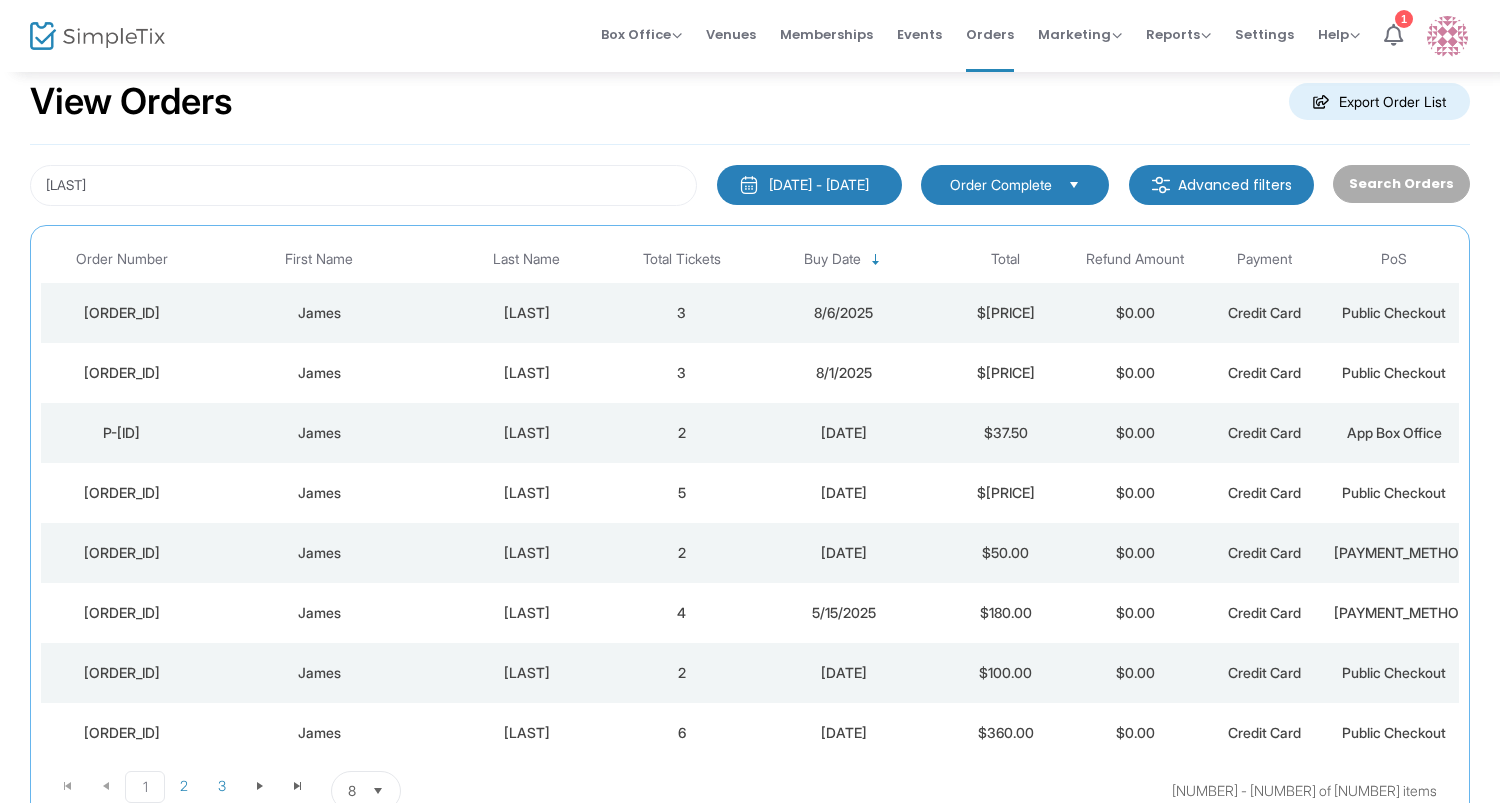 click on "[LAST]" 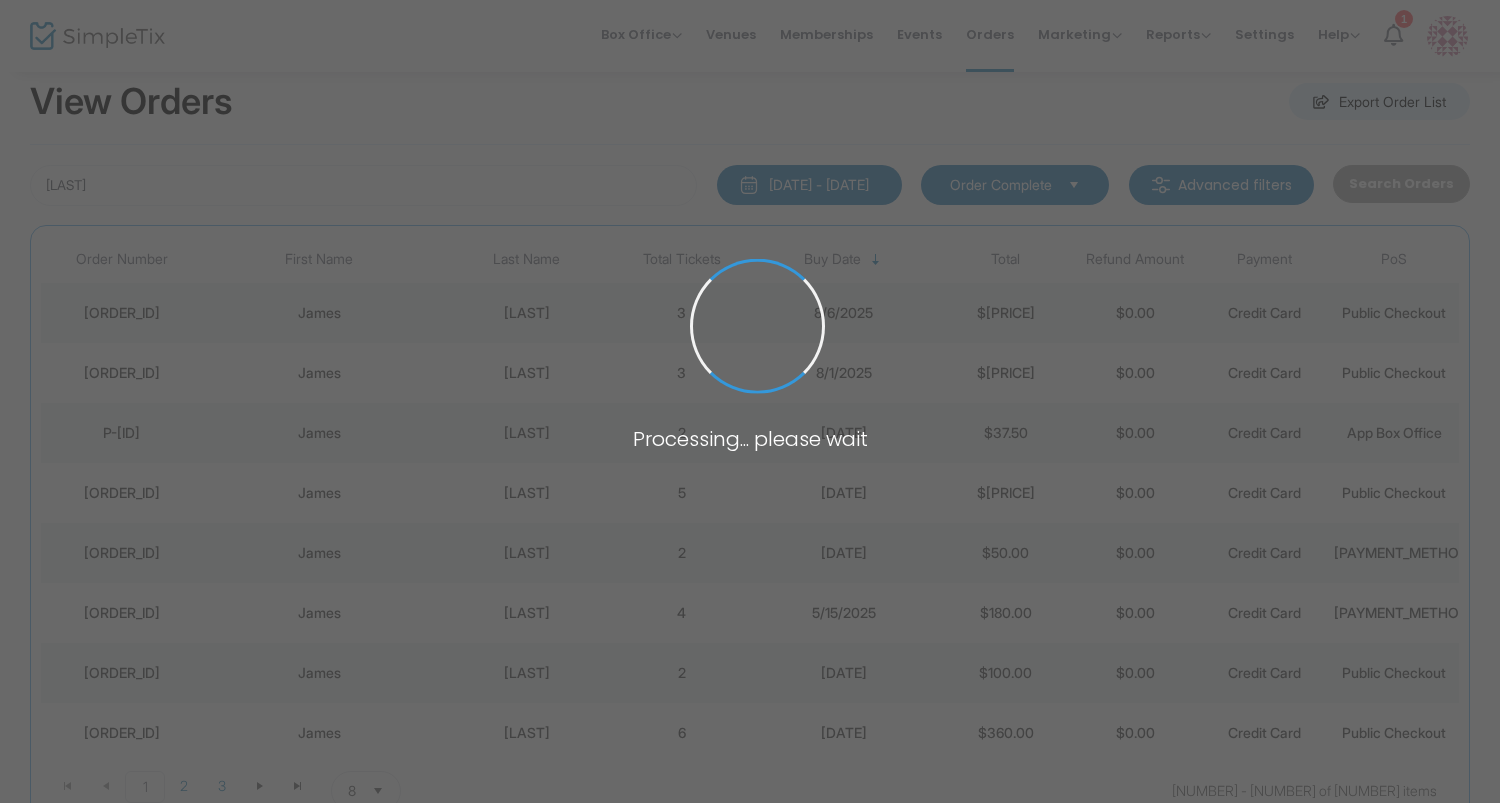 scroll, scrollTop: 0, scrollLeft: 0, axis: both 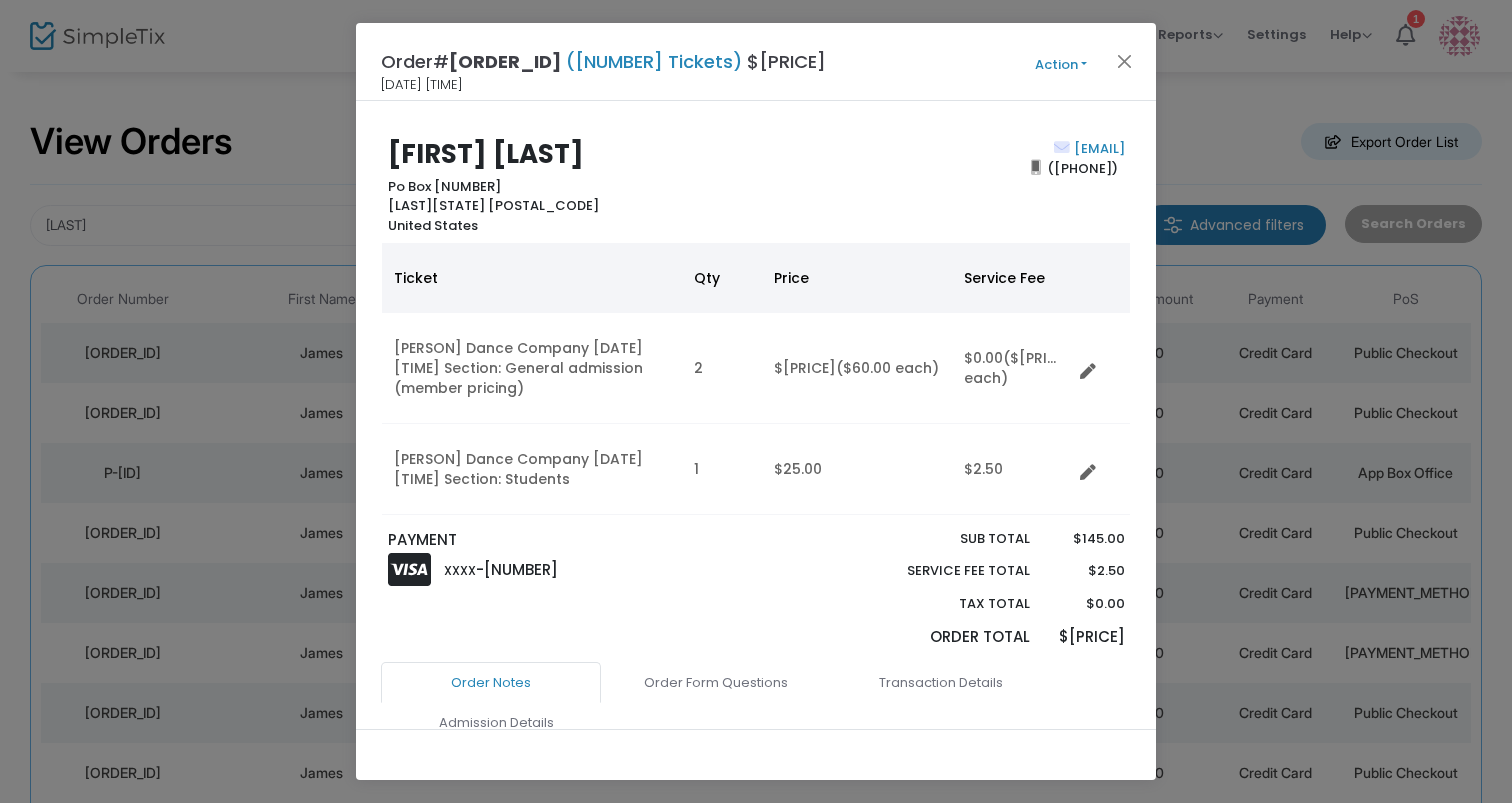 type 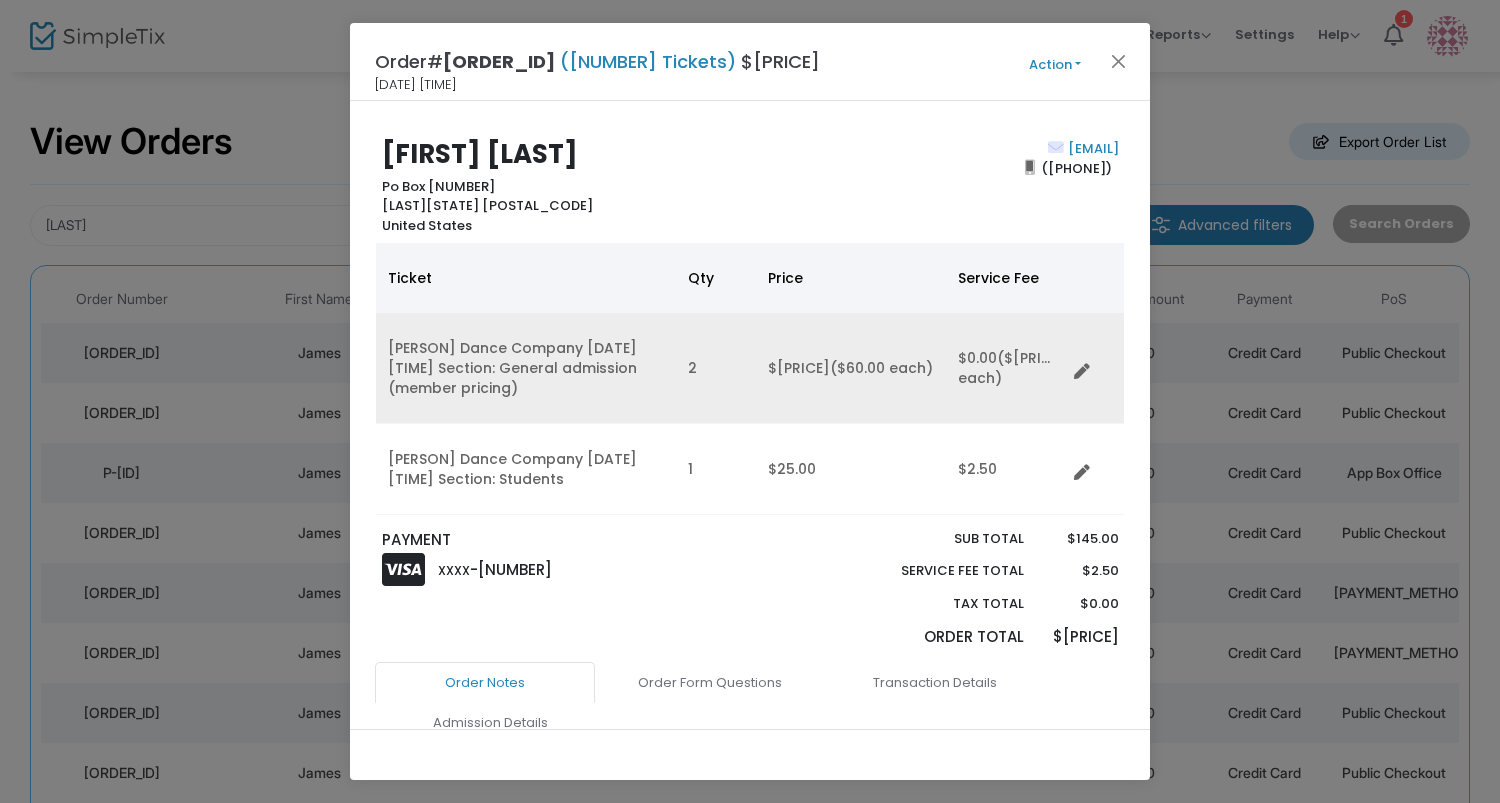 scroll, scrollTop: 40, scrollLeft: 0, axis: vertical 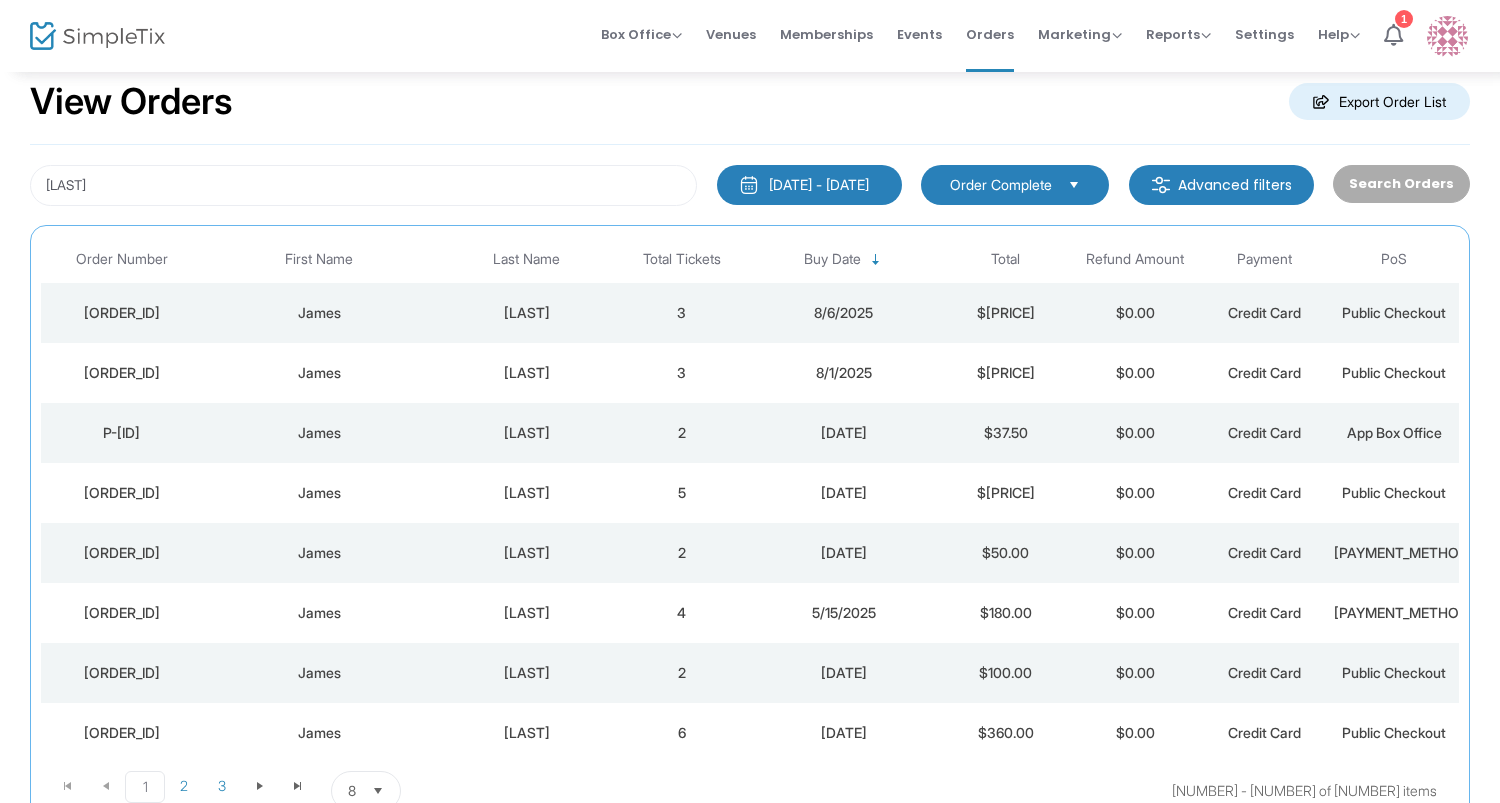 click on "[LAST]" 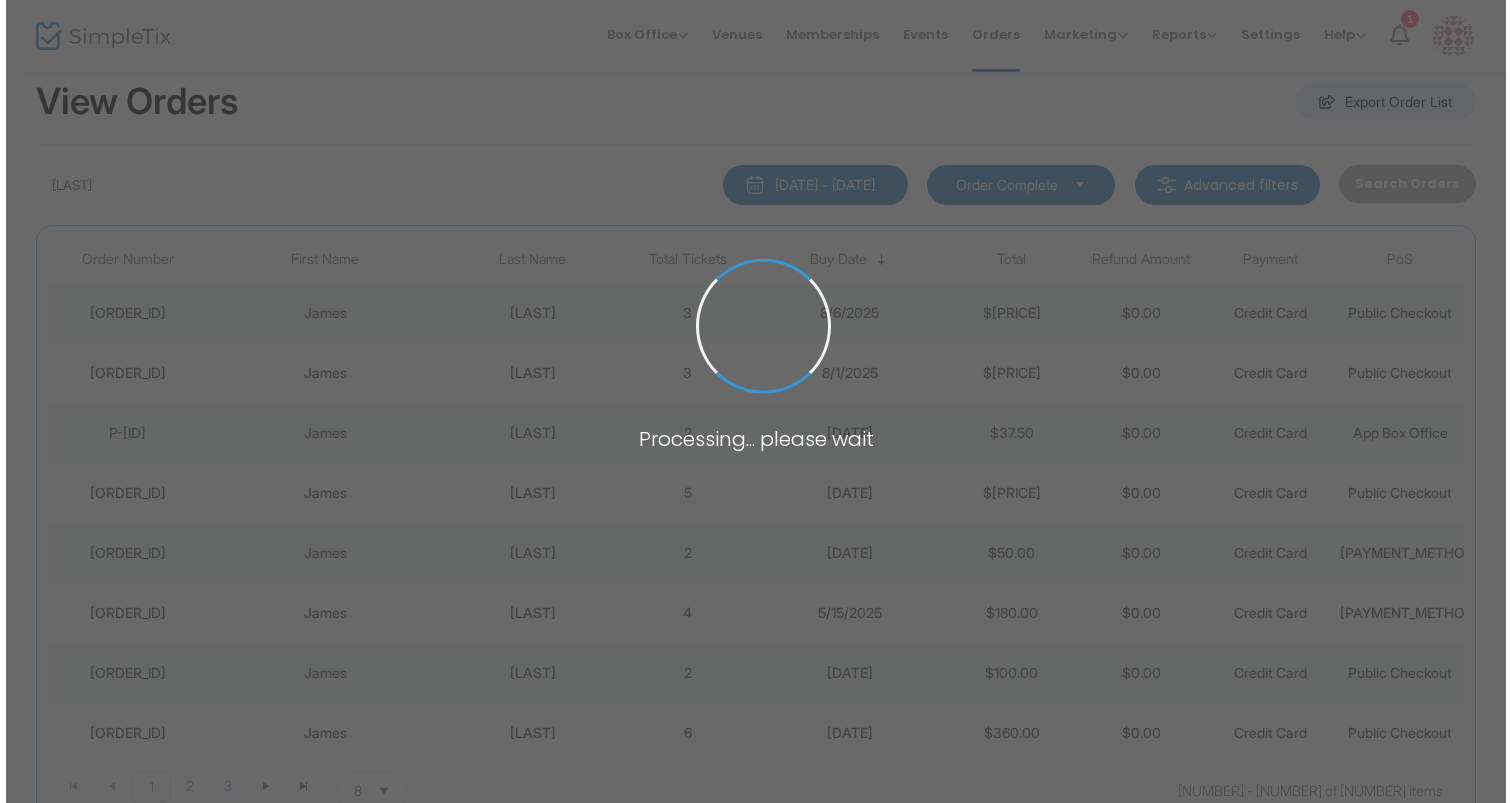 scroll, scrollTop: 0, scrollLeft: 0, axis: both 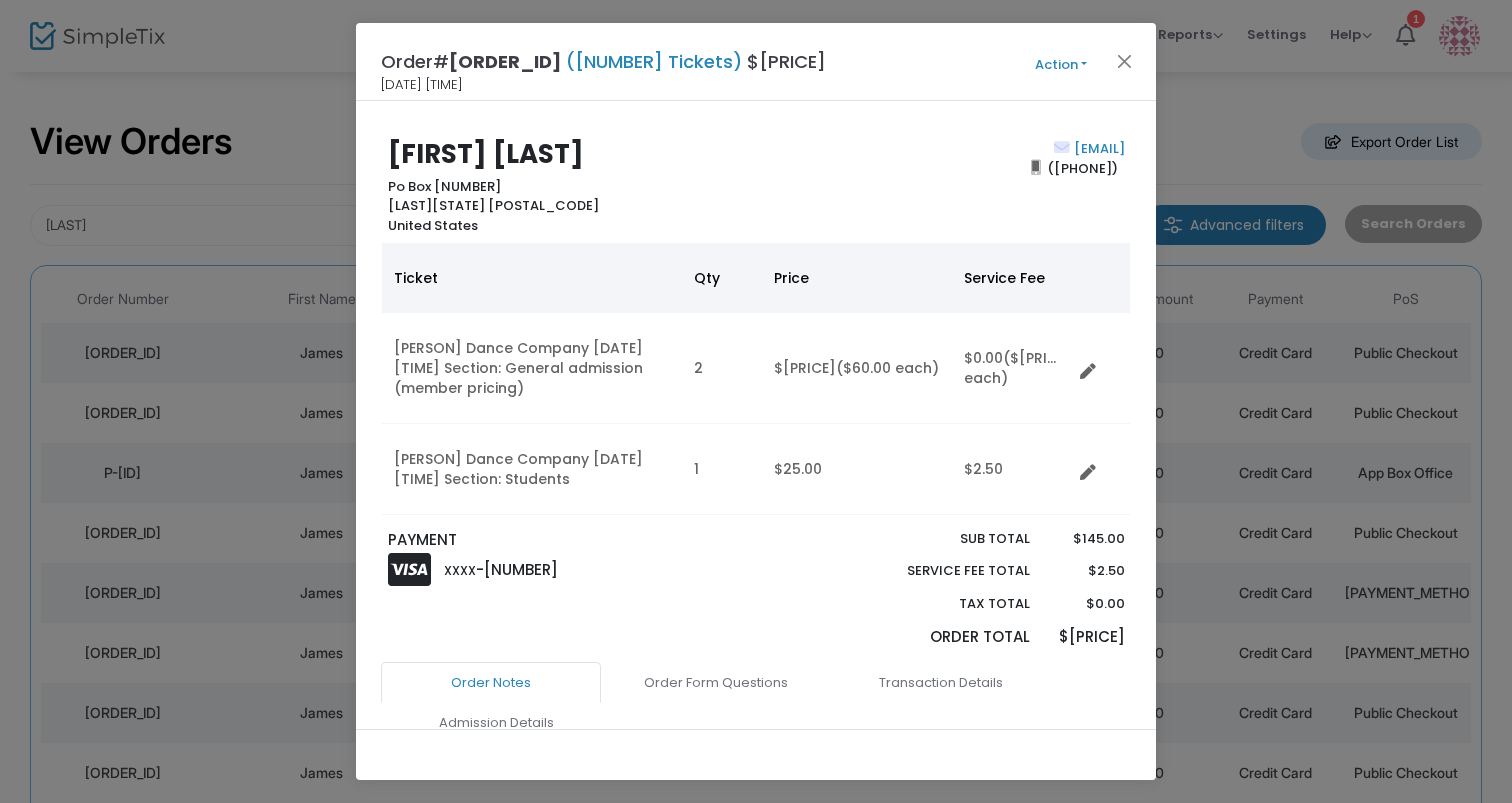 click on "Action" 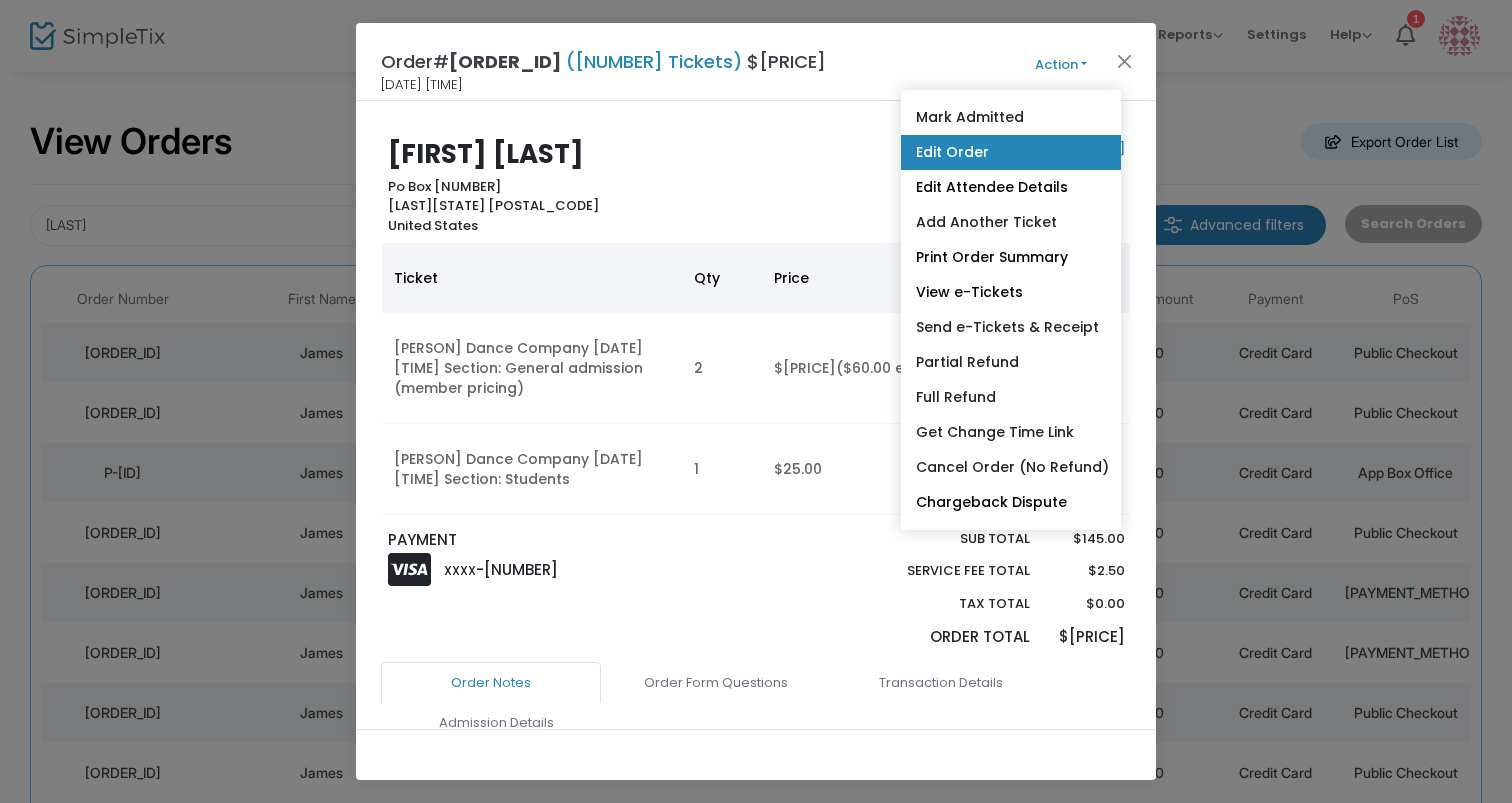 type 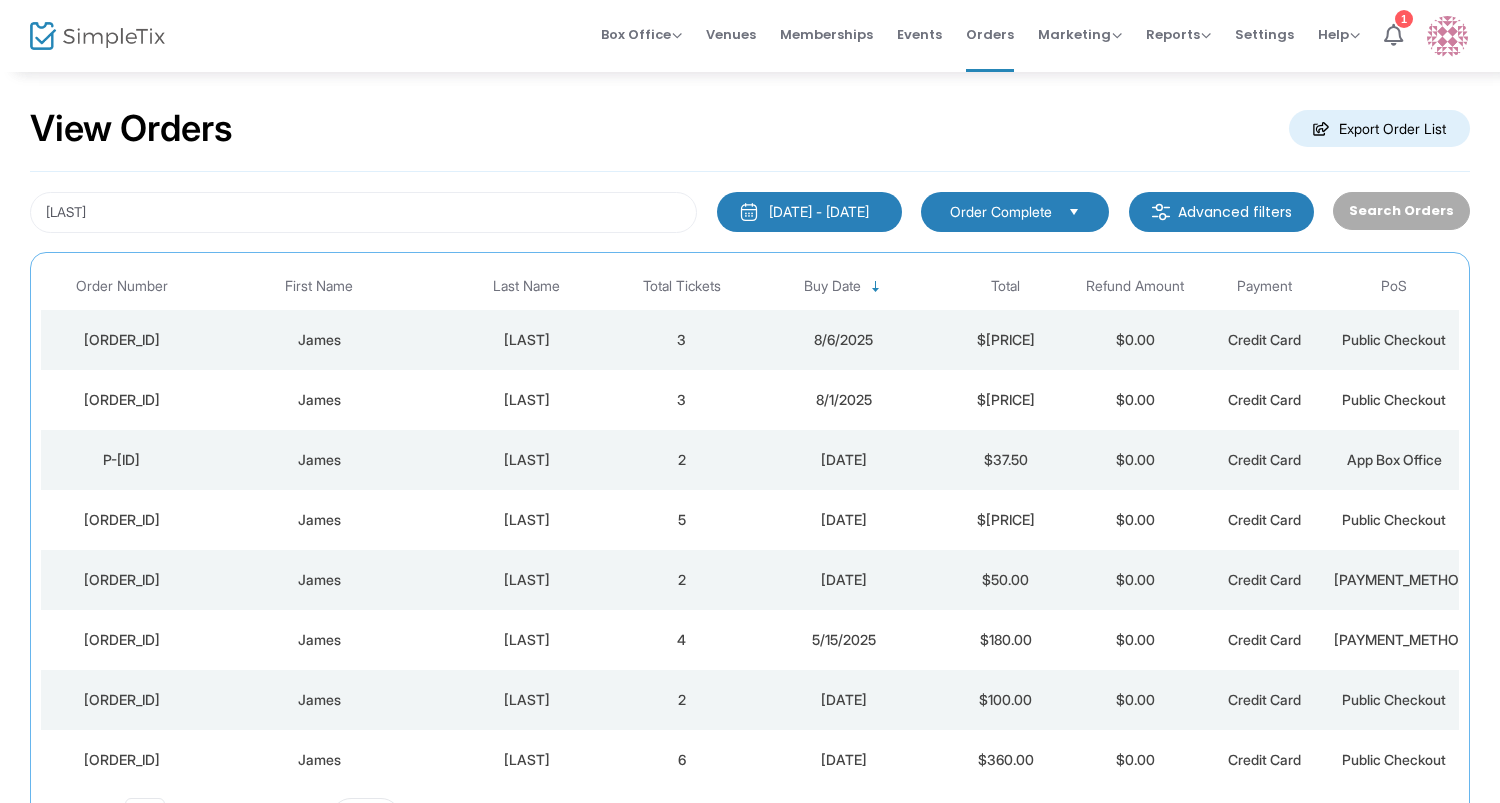 scroll, scrollTop: 40, scrollLeft: 0, axis: vertical 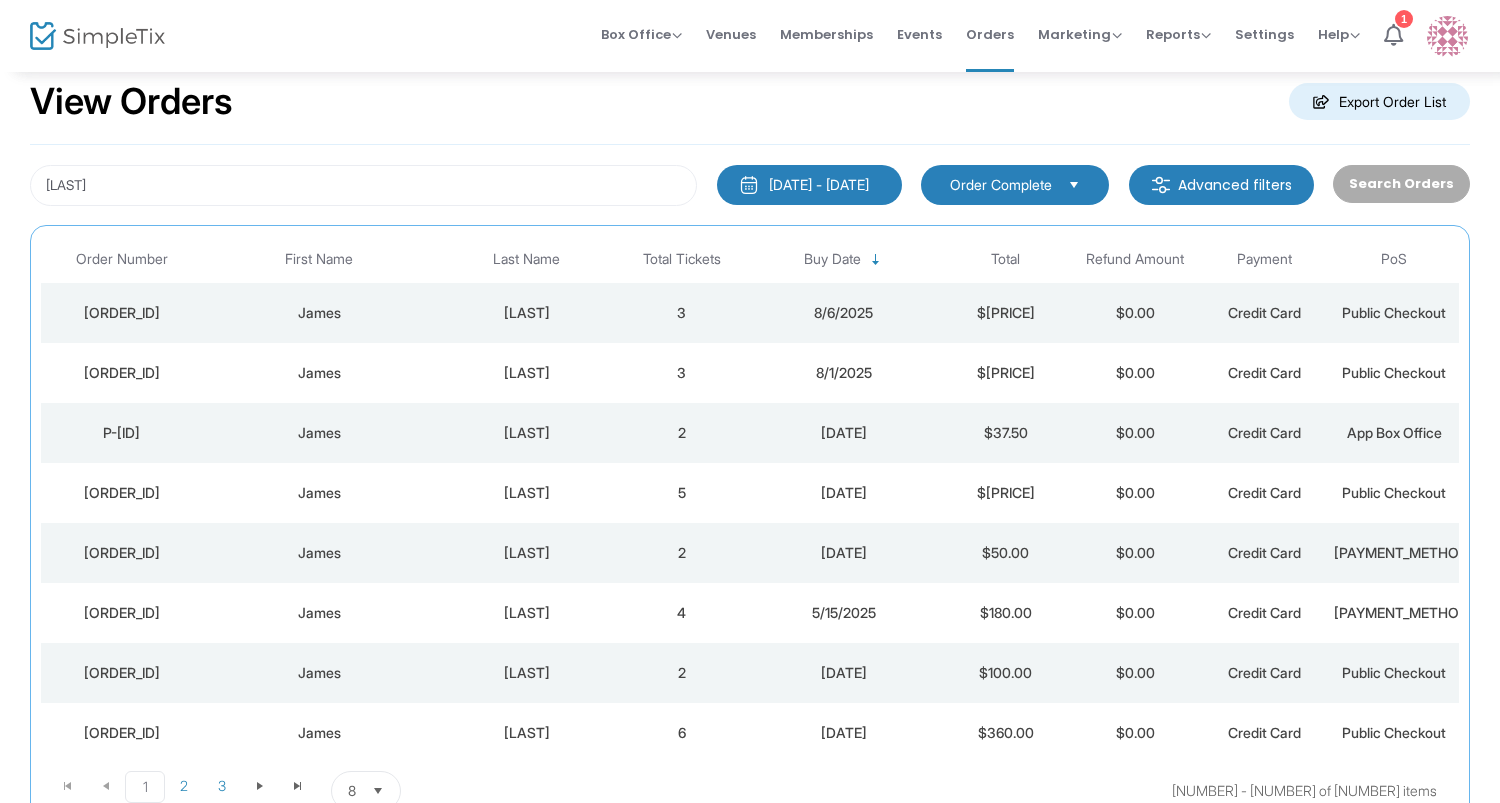 click on "[LAST]" 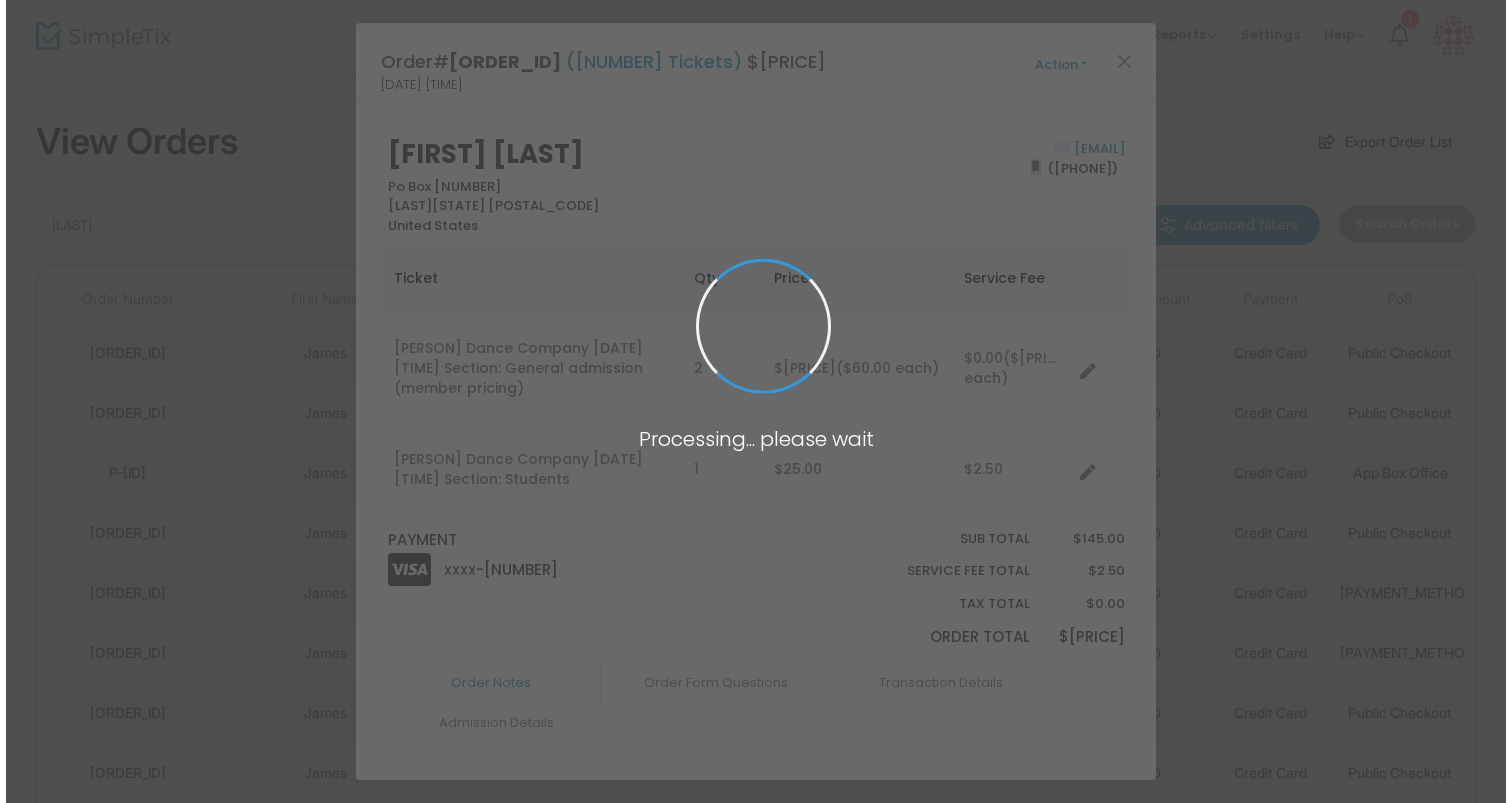 scroll, scrollTop: 0, scrollLeft: 0, axis: both 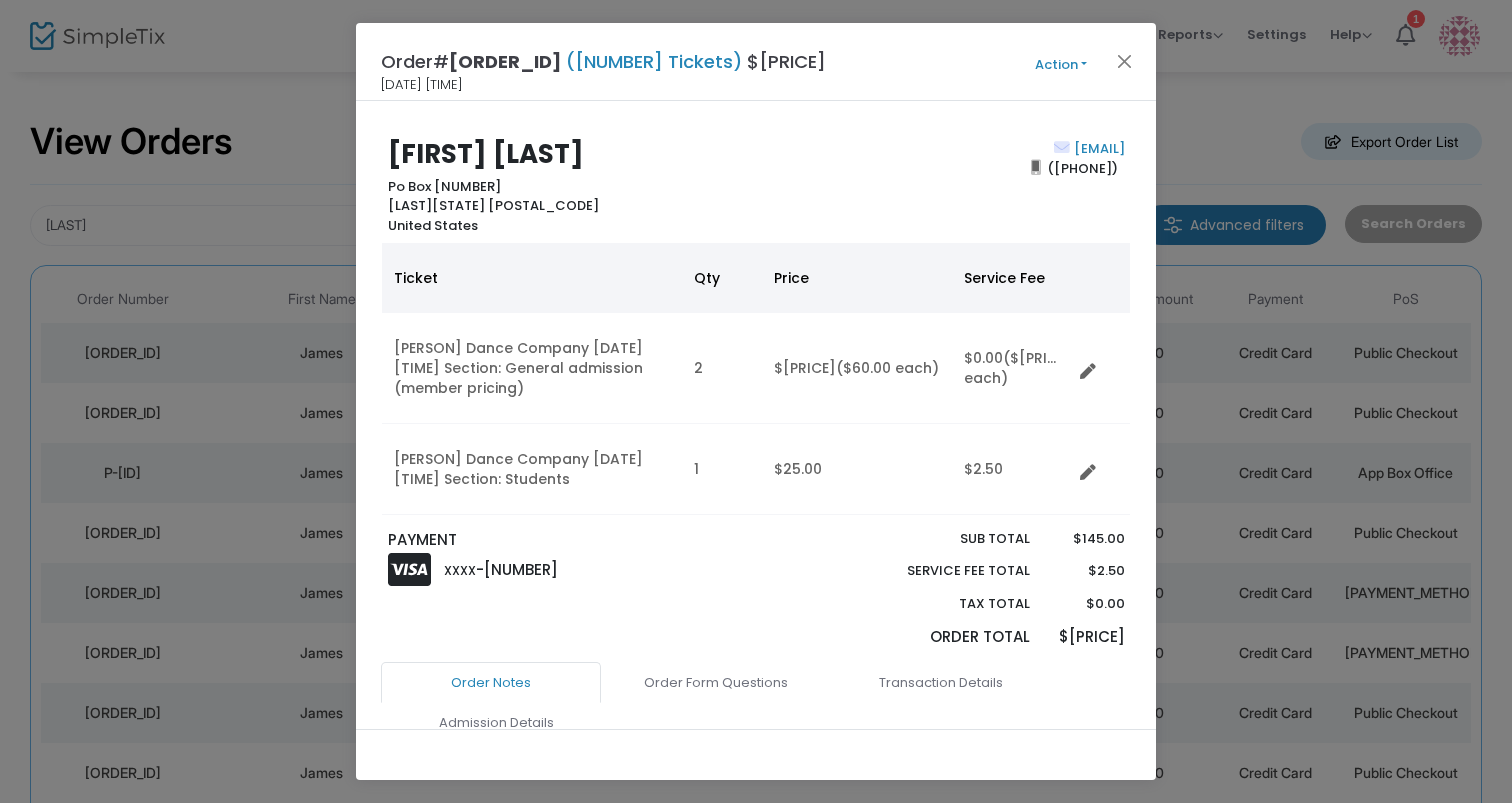 click on "Action" 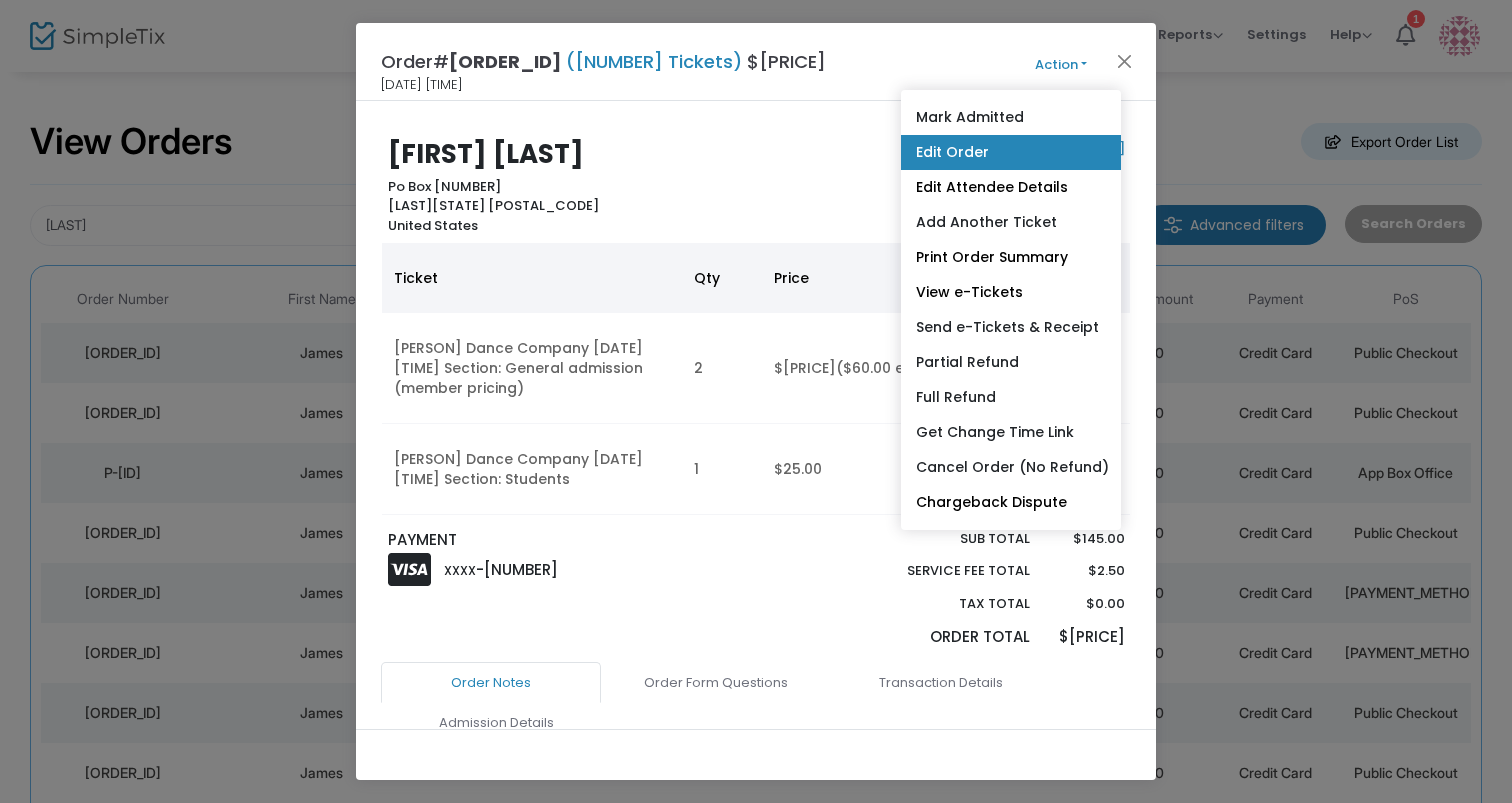 click on "Edit Order" 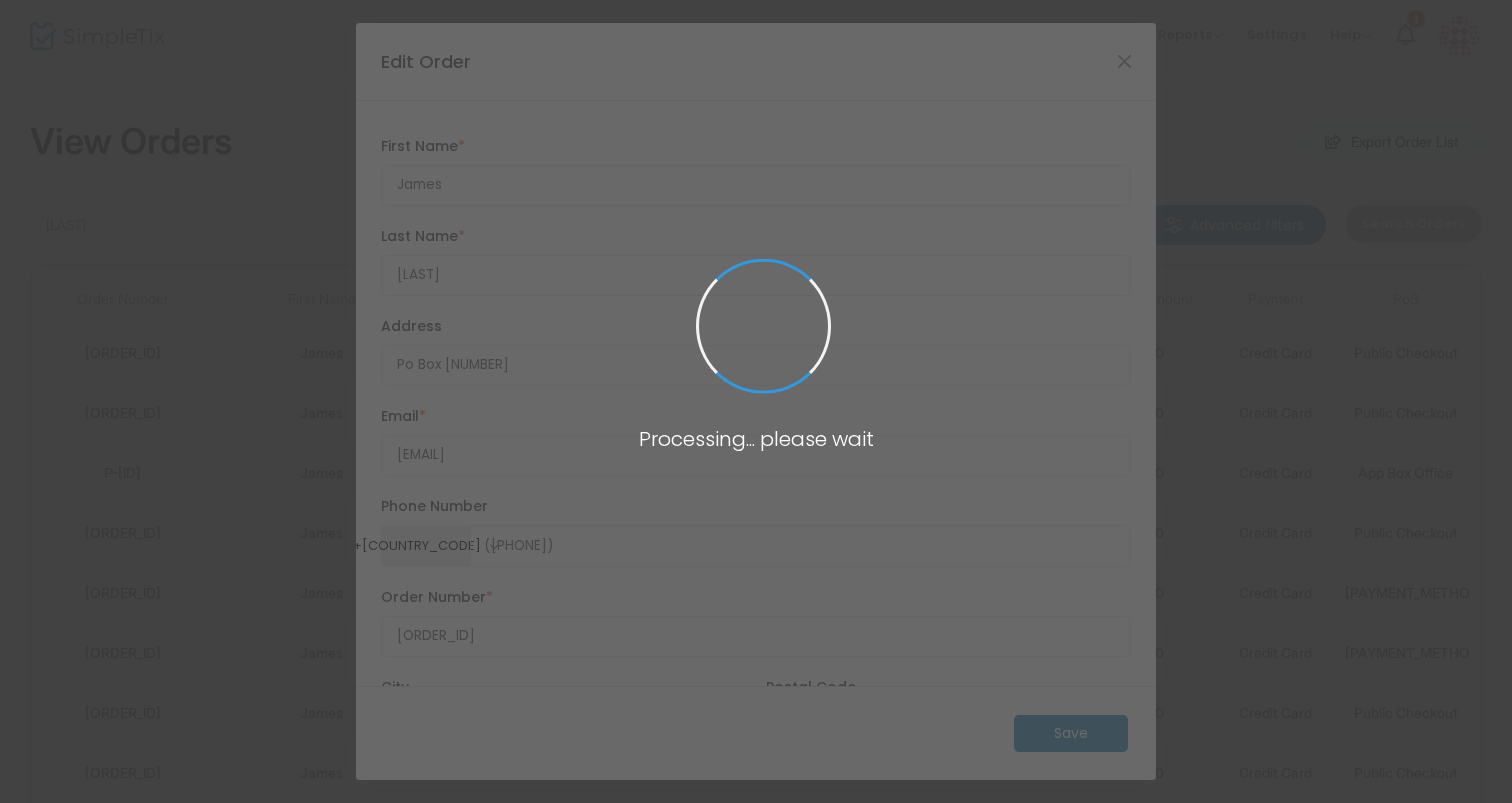 type on "[STATE]" 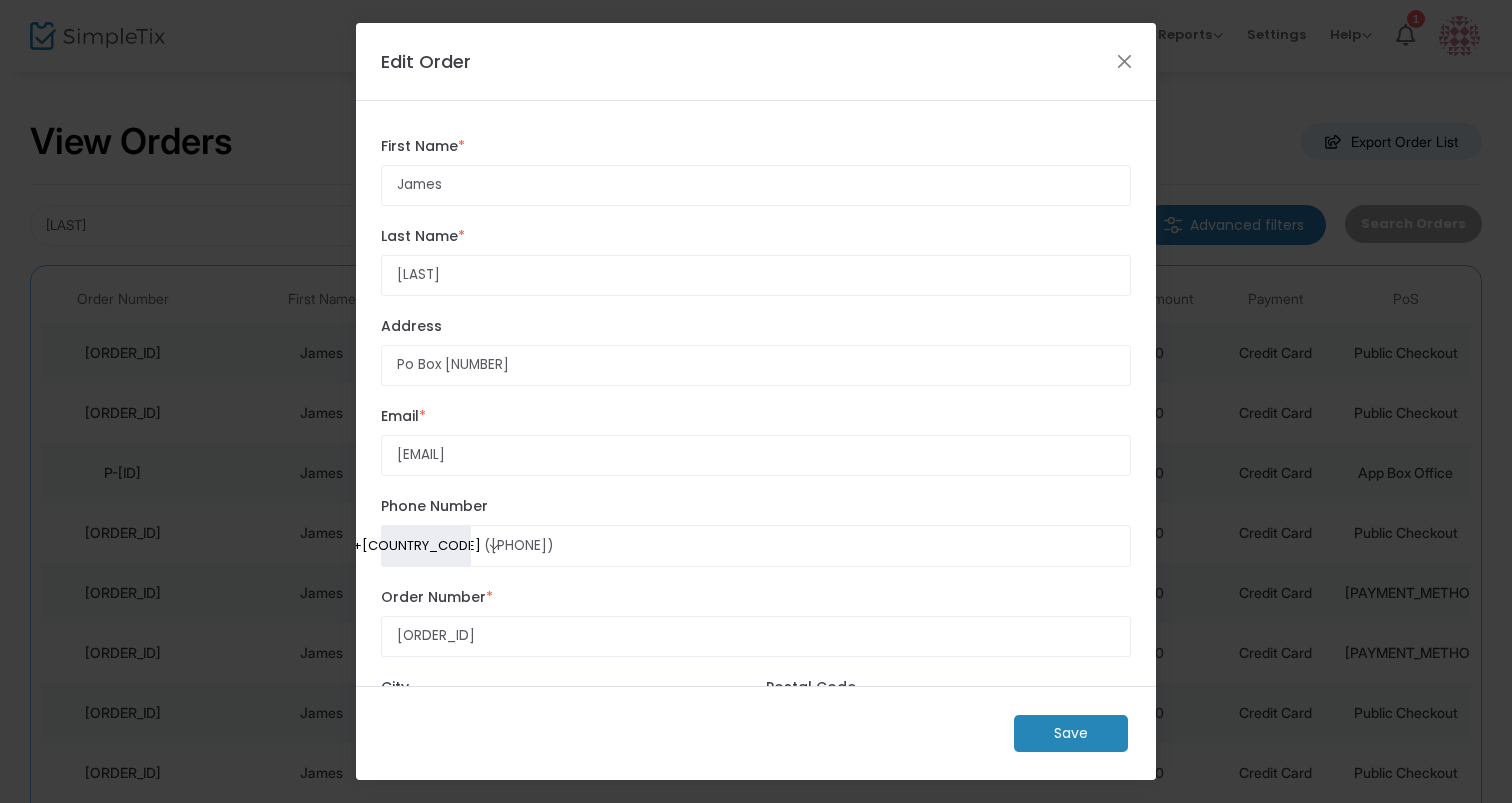 type 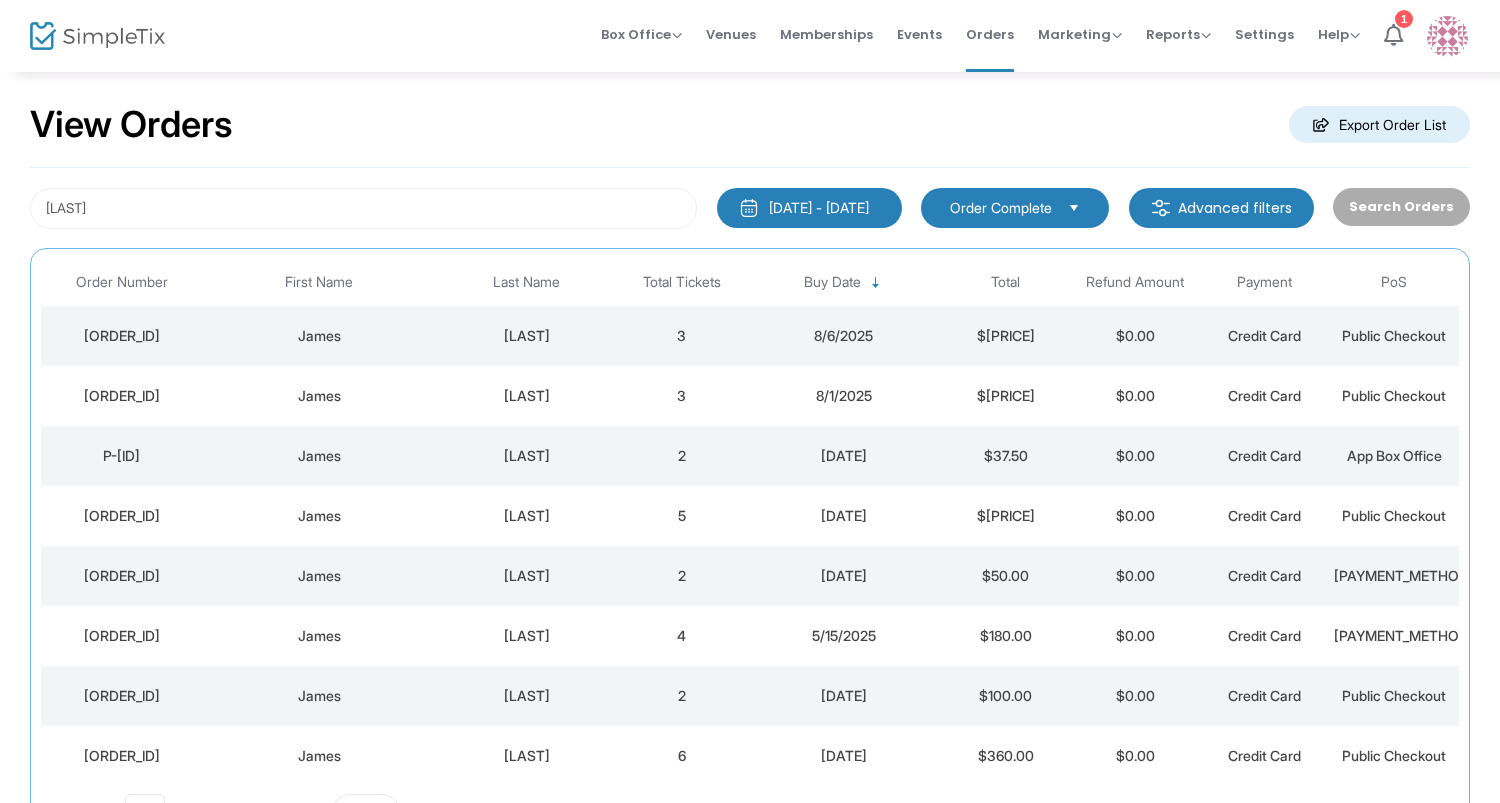 scroll, scrollTop: 40, scrollLeft: 0, axis: vertical 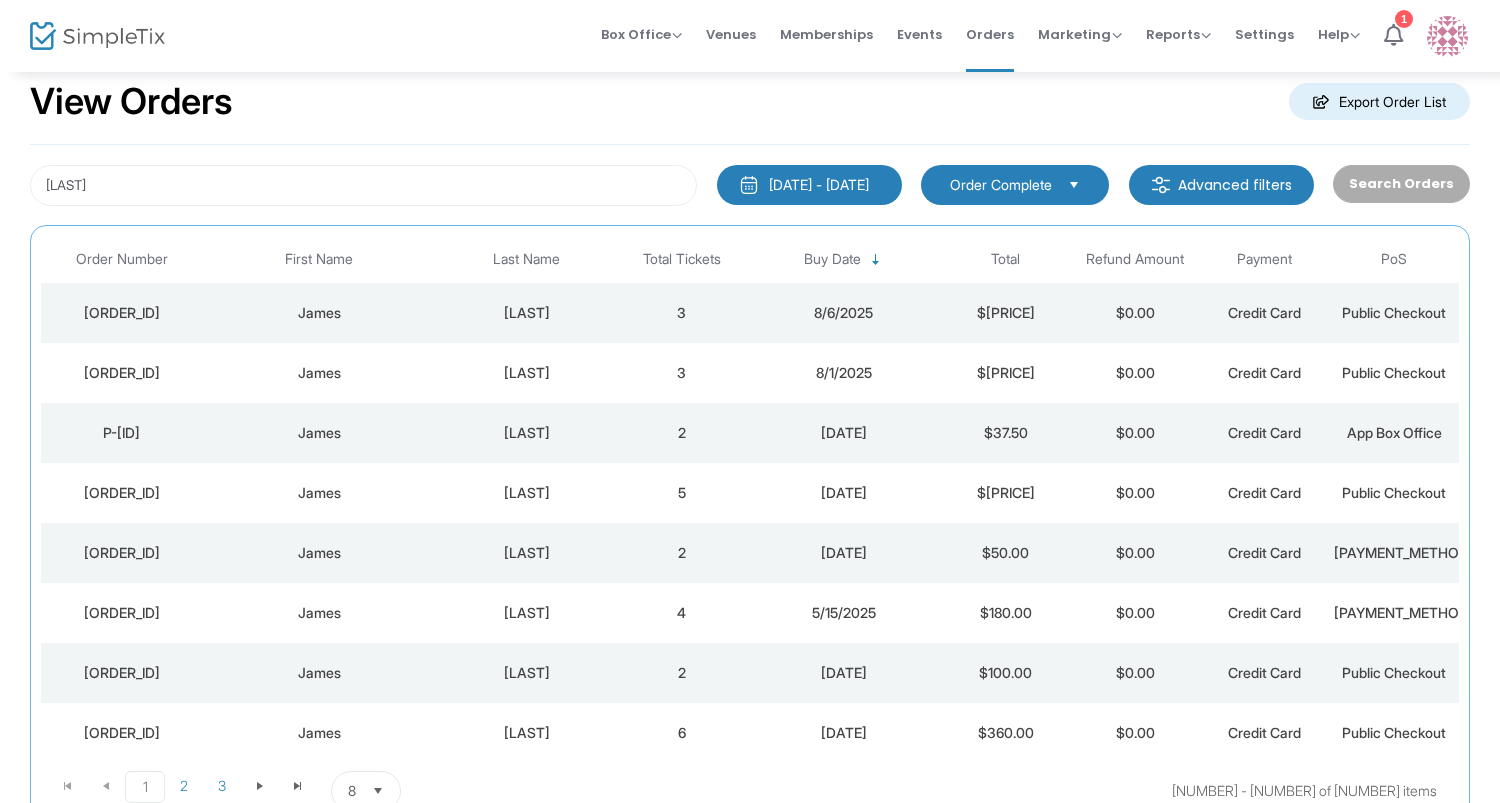 click on "[LAST]" 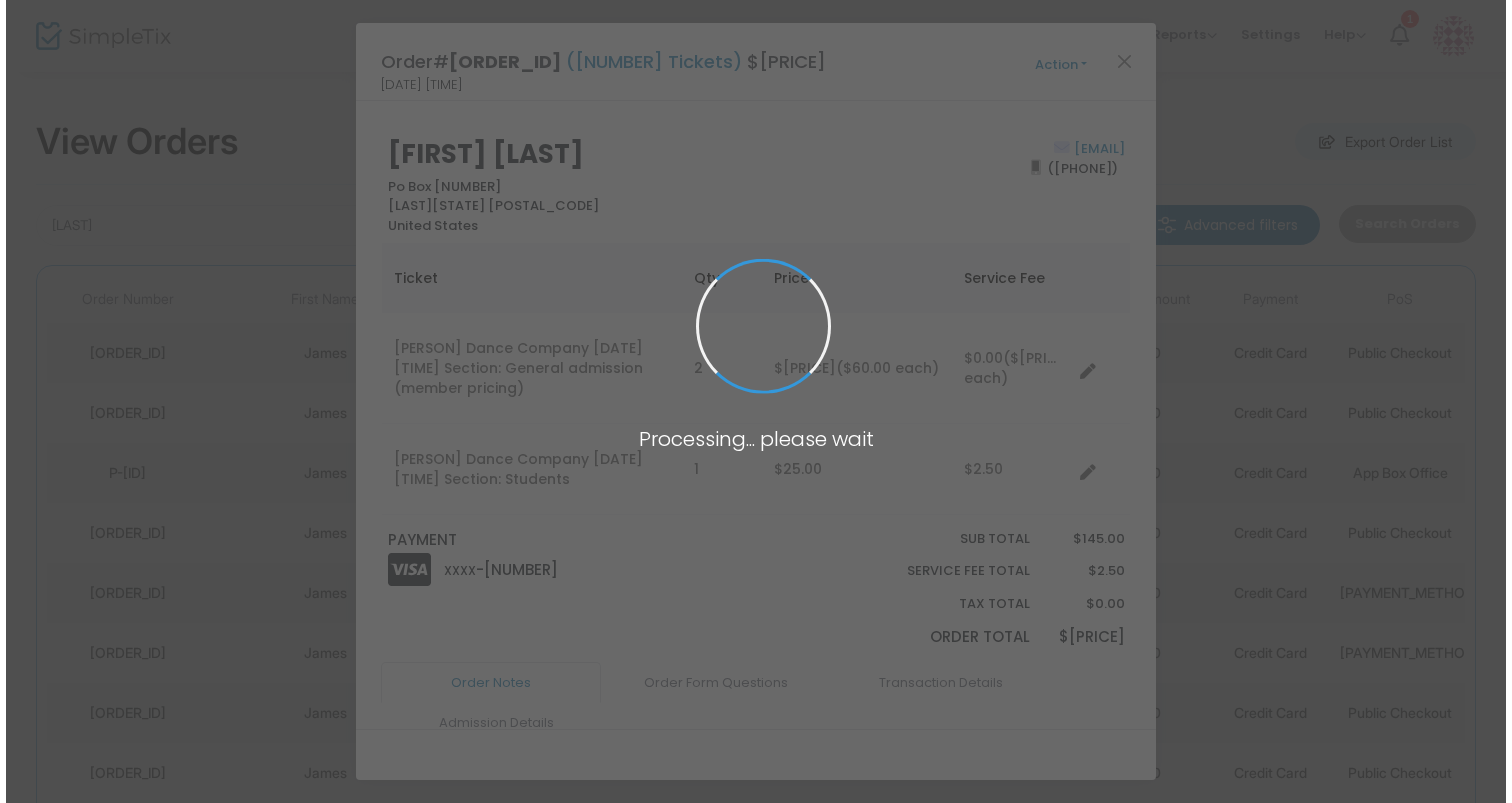 scroll, scrollTop: 0, scrollLeft: 0, axis: both 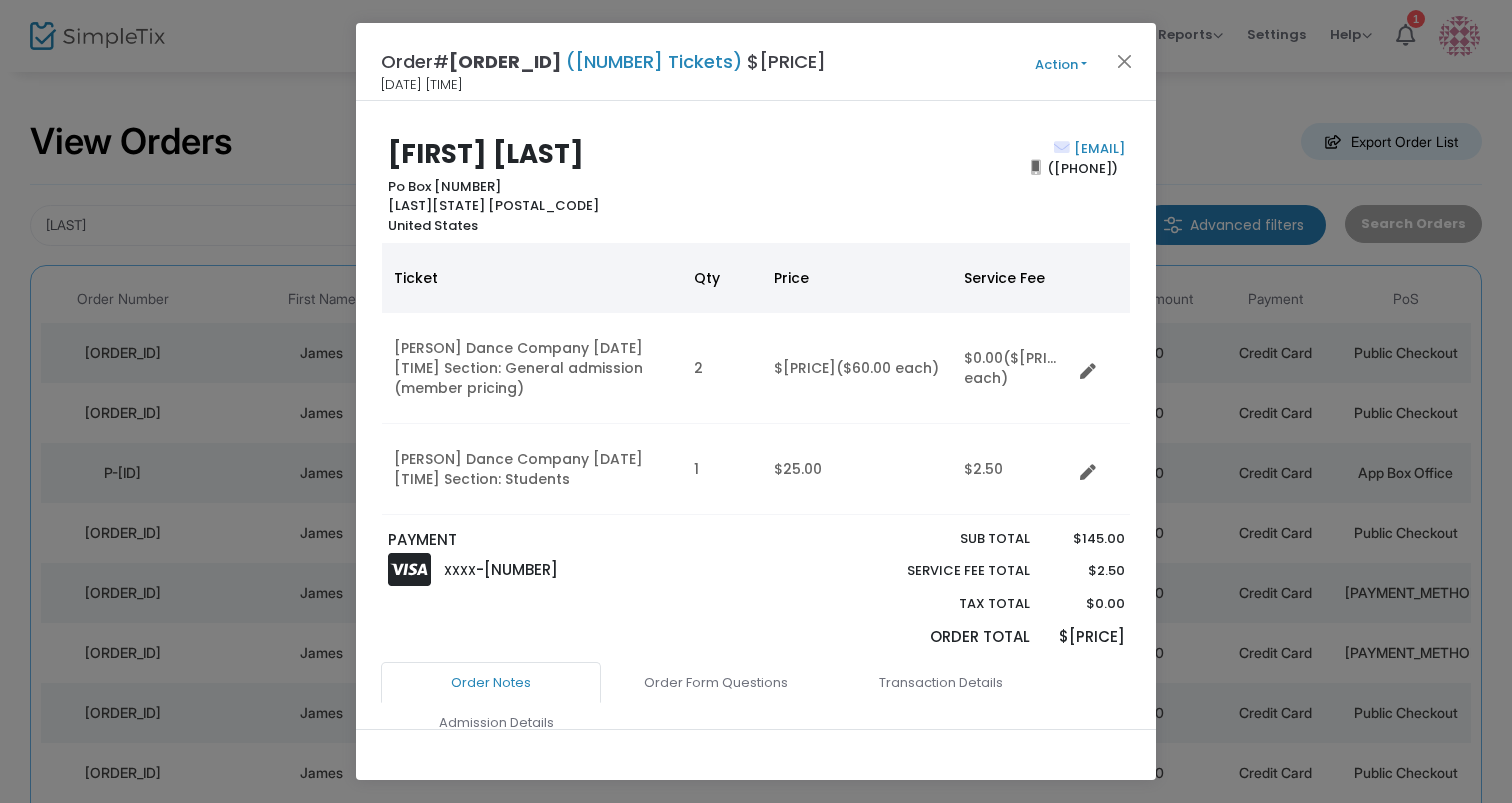 click on "Action" 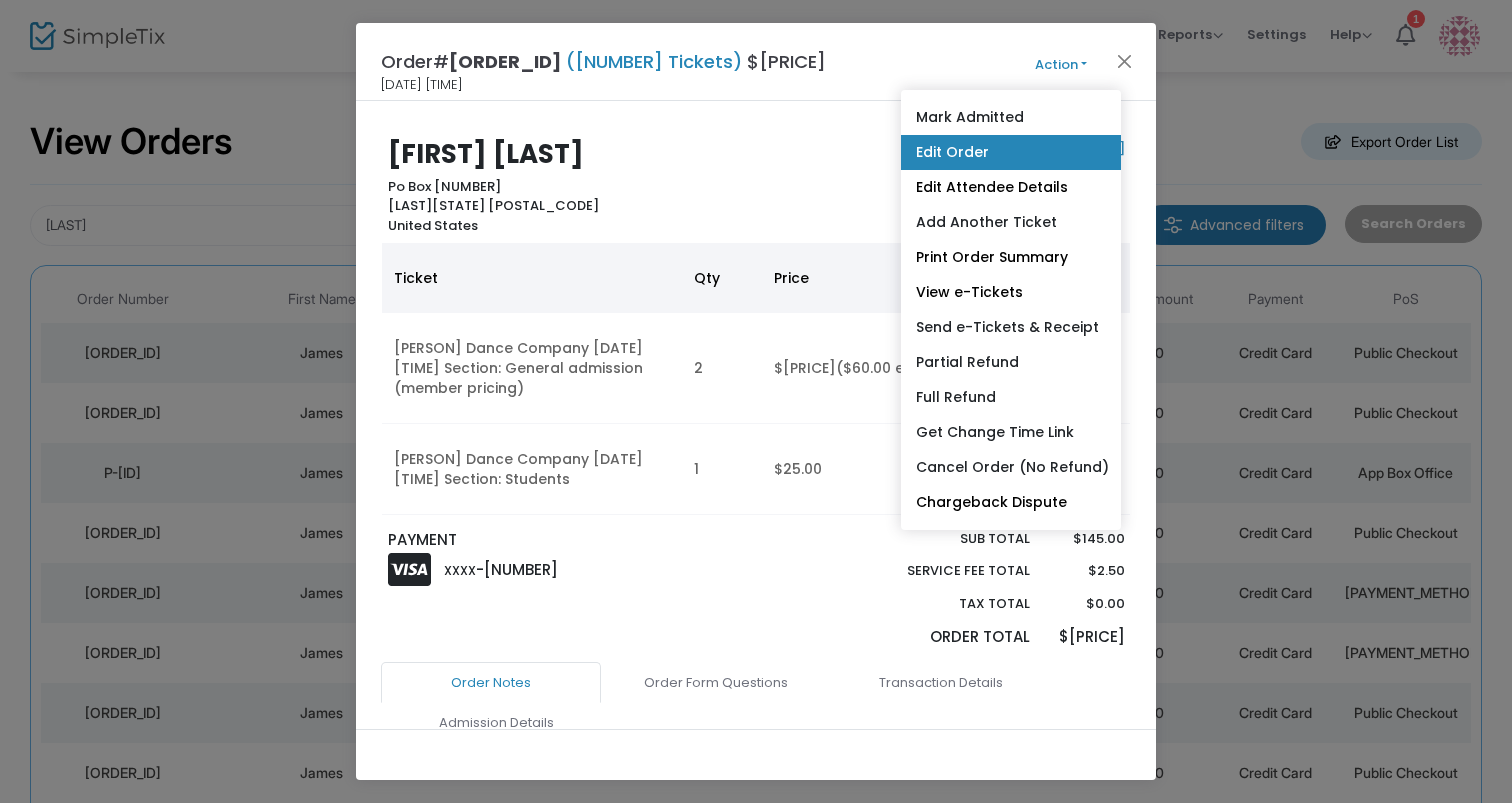click on "Edit Order" 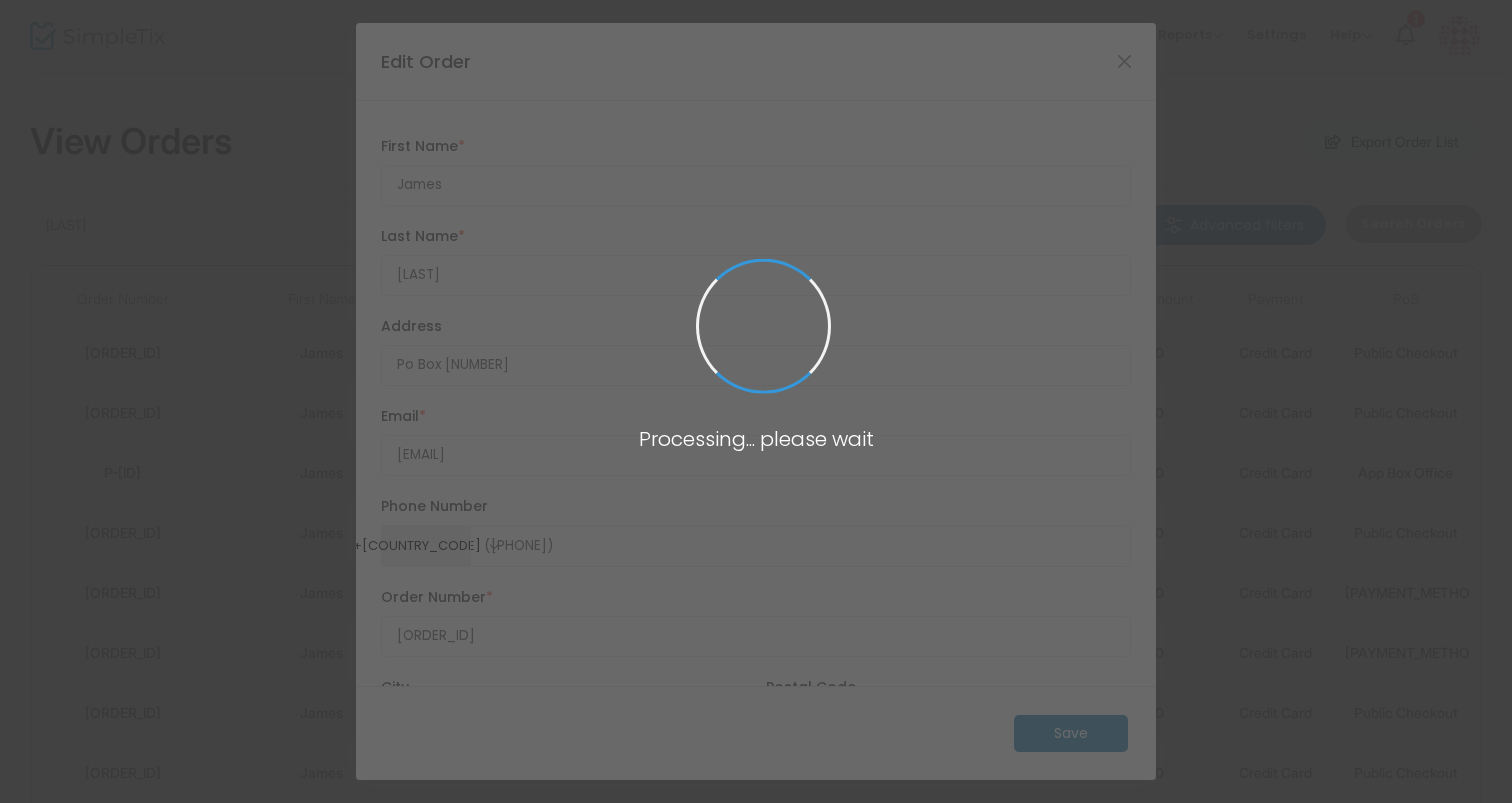 type on "United States" 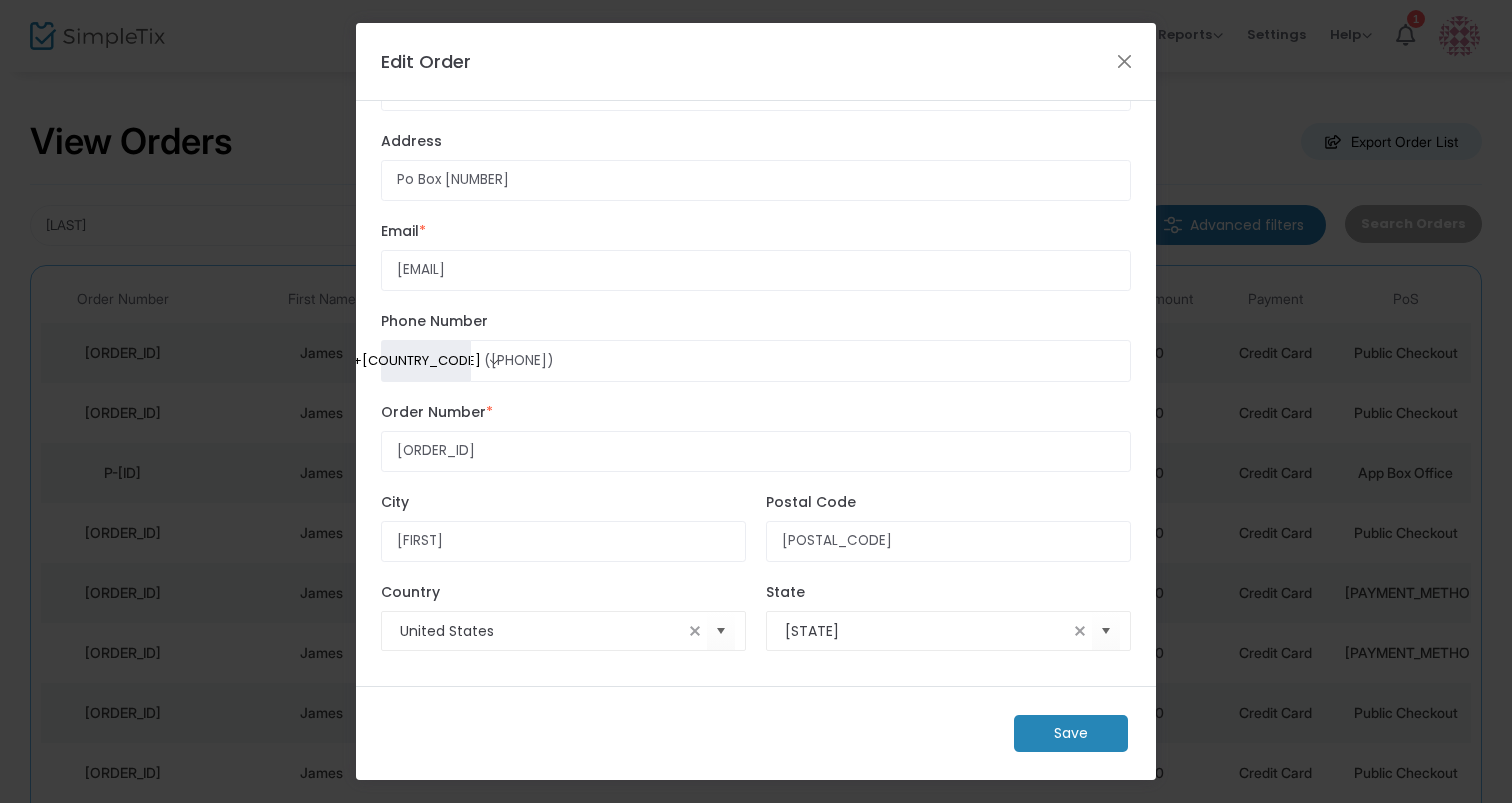 scroll, scrollTop: 0, scrollLeft: 0, axis: both 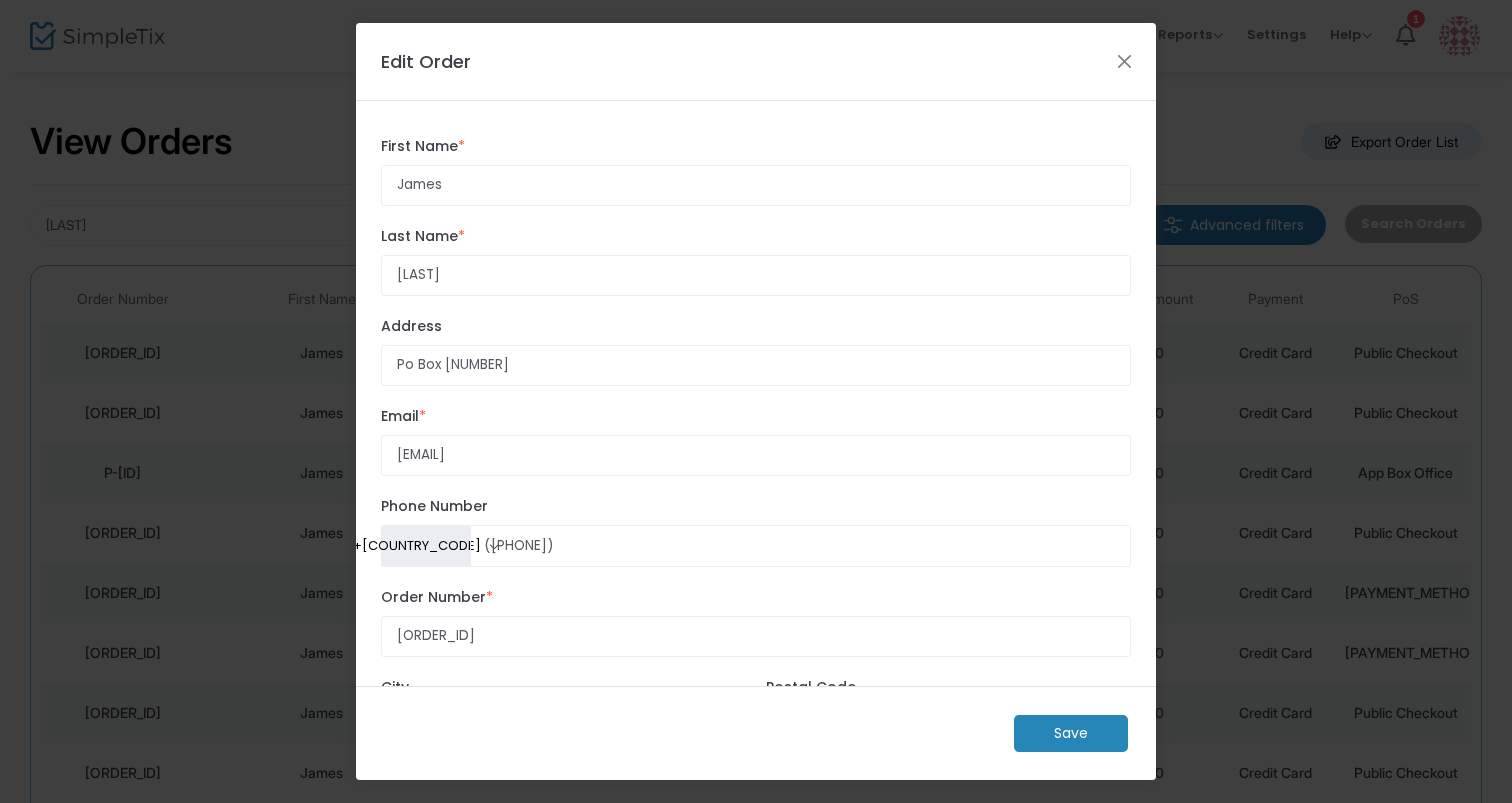 type 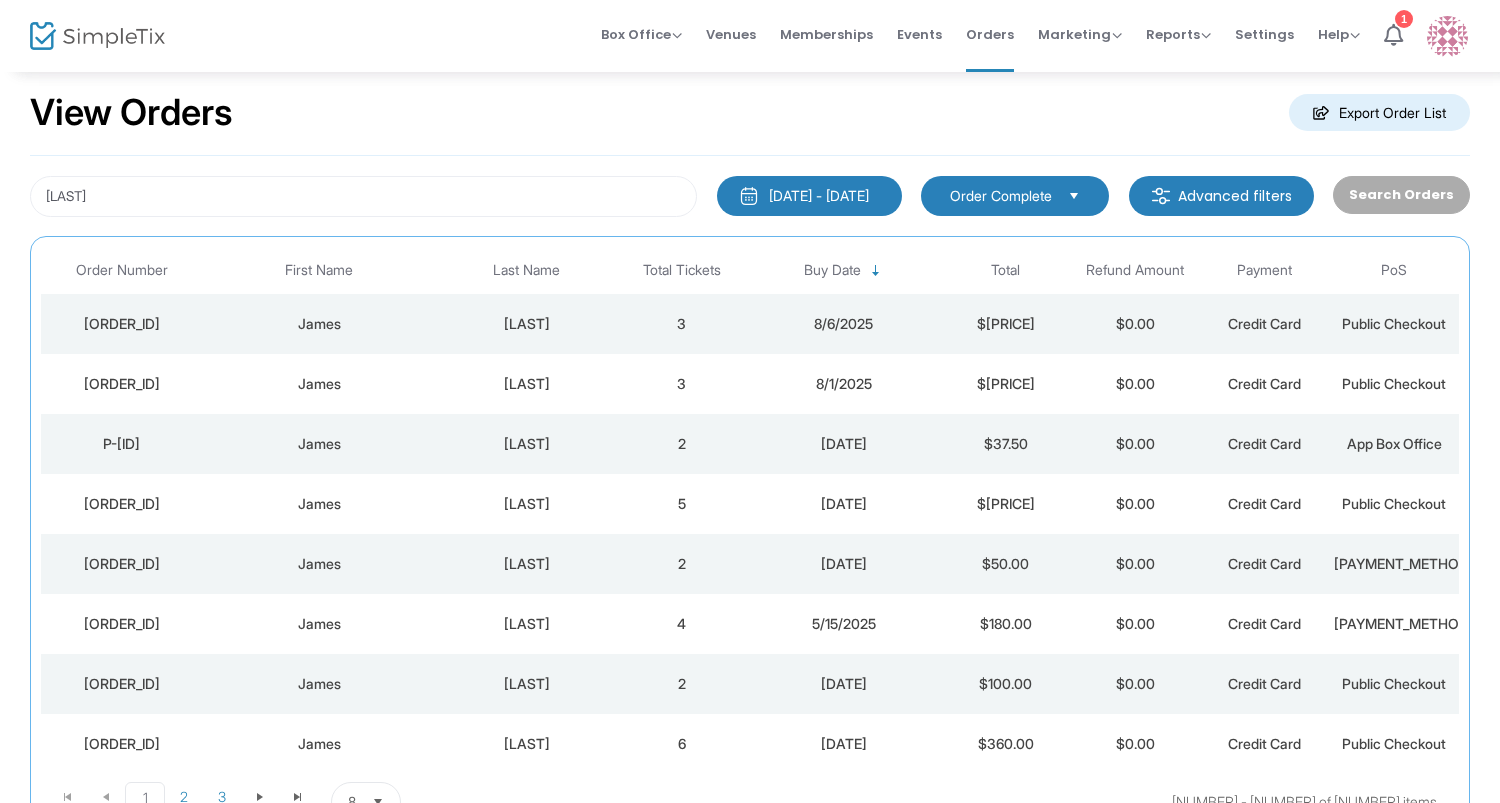 scroll, scrollTop: 40, scrollLeft: 0, axis: vertical 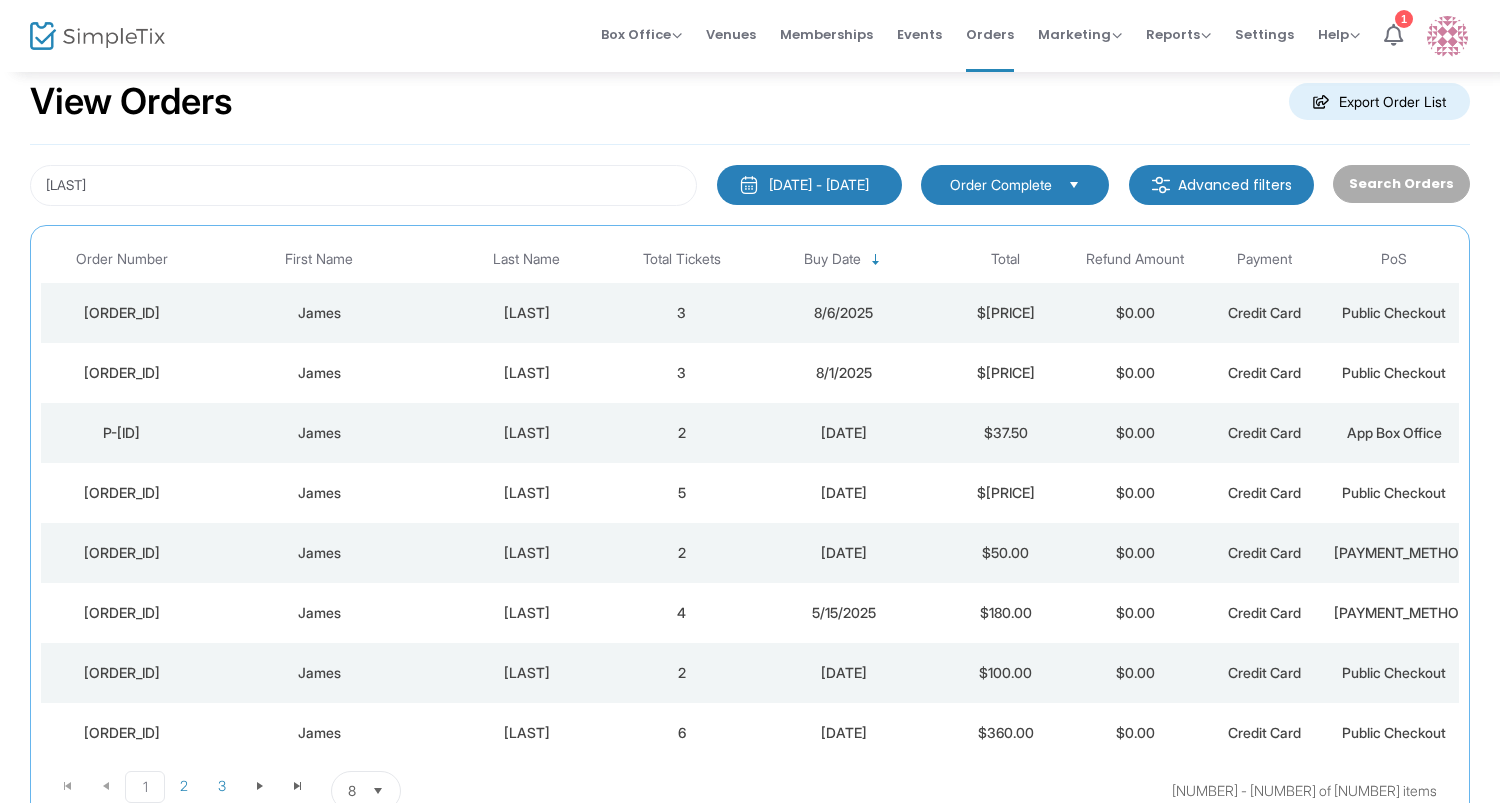 click on "3" 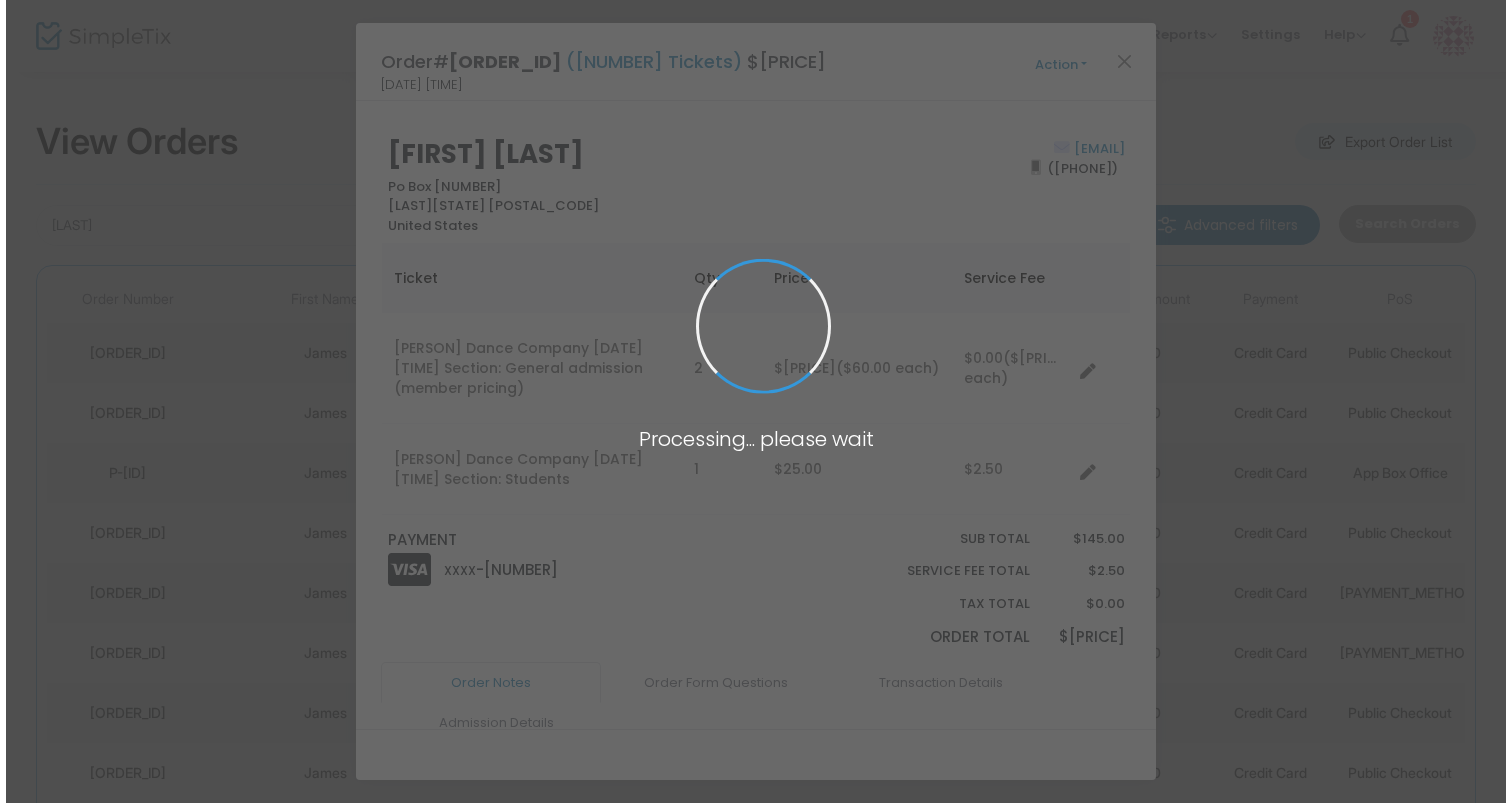 scroll, scrollTop: 0, scrollLeft: 0, axis: both 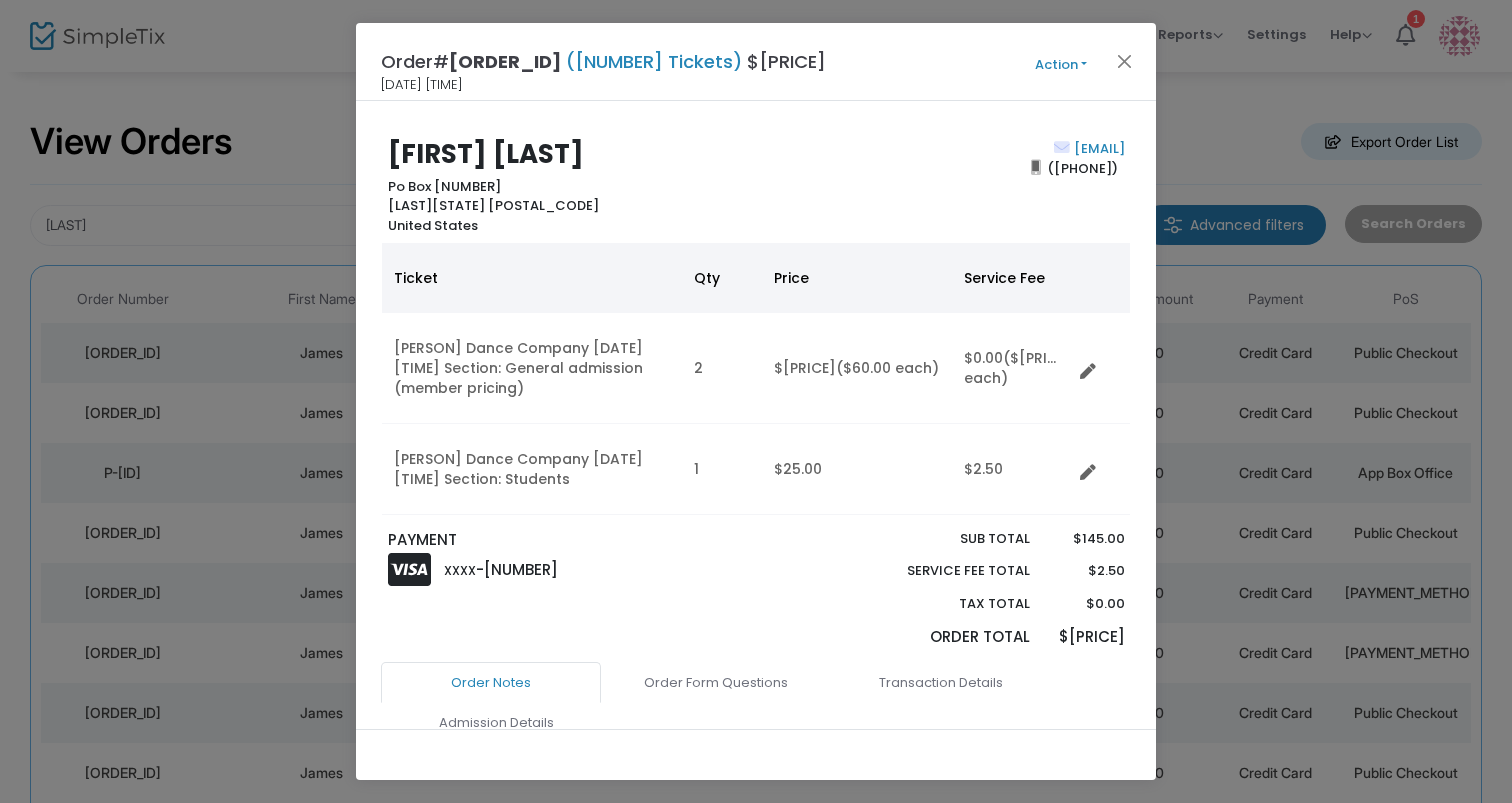 click on "Action" 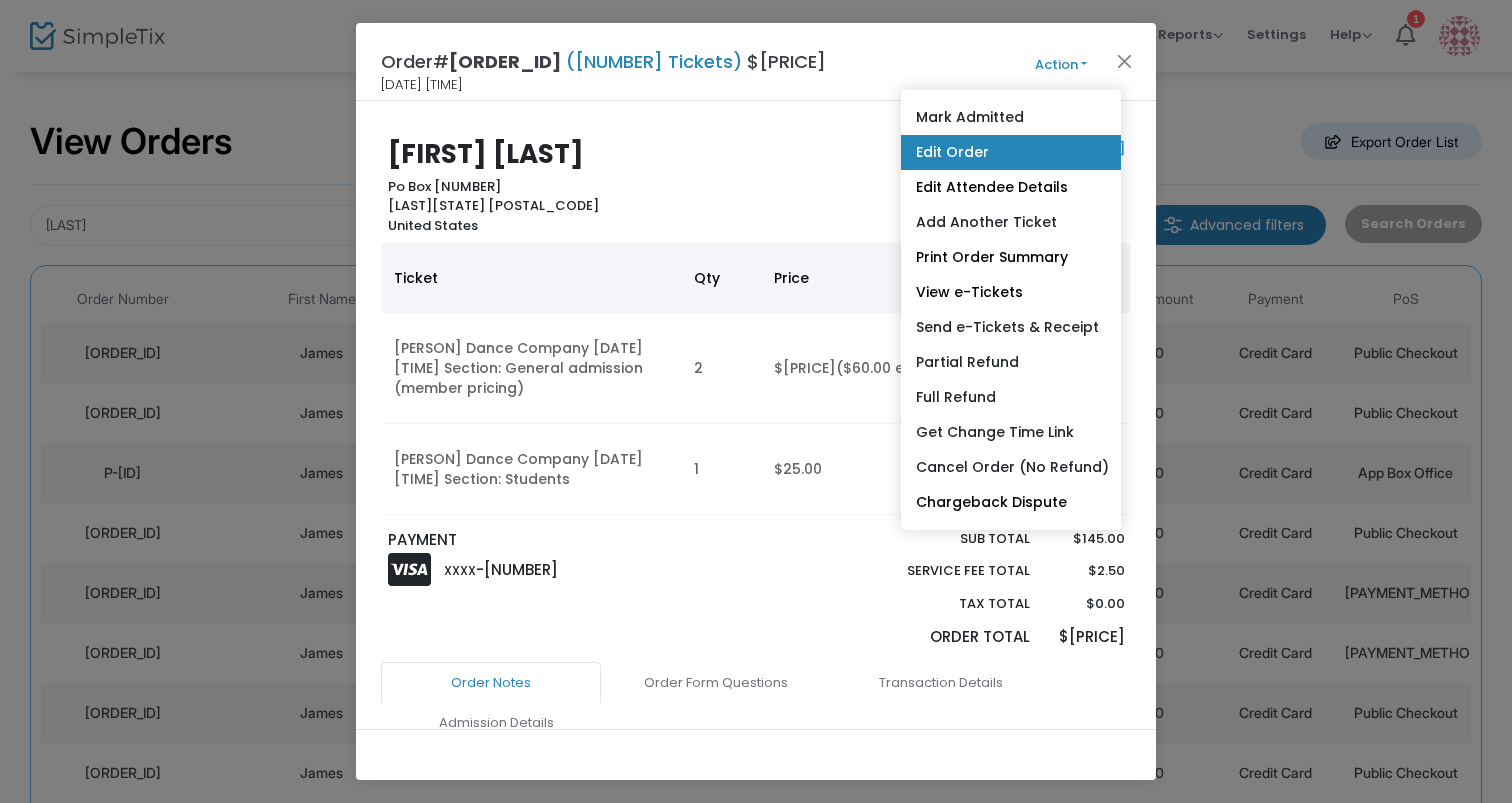 click on "Edit Order" 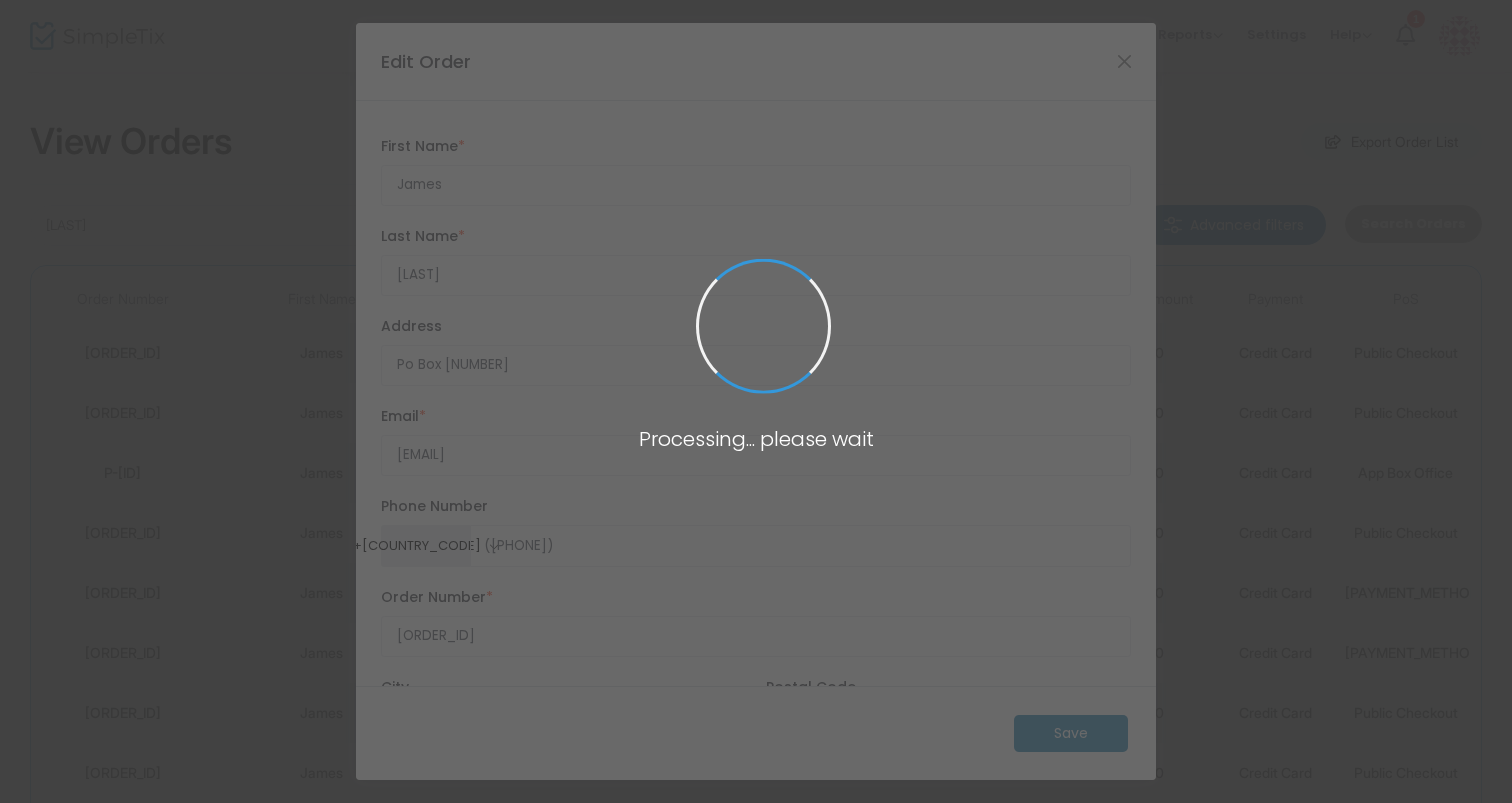 type on "United States" 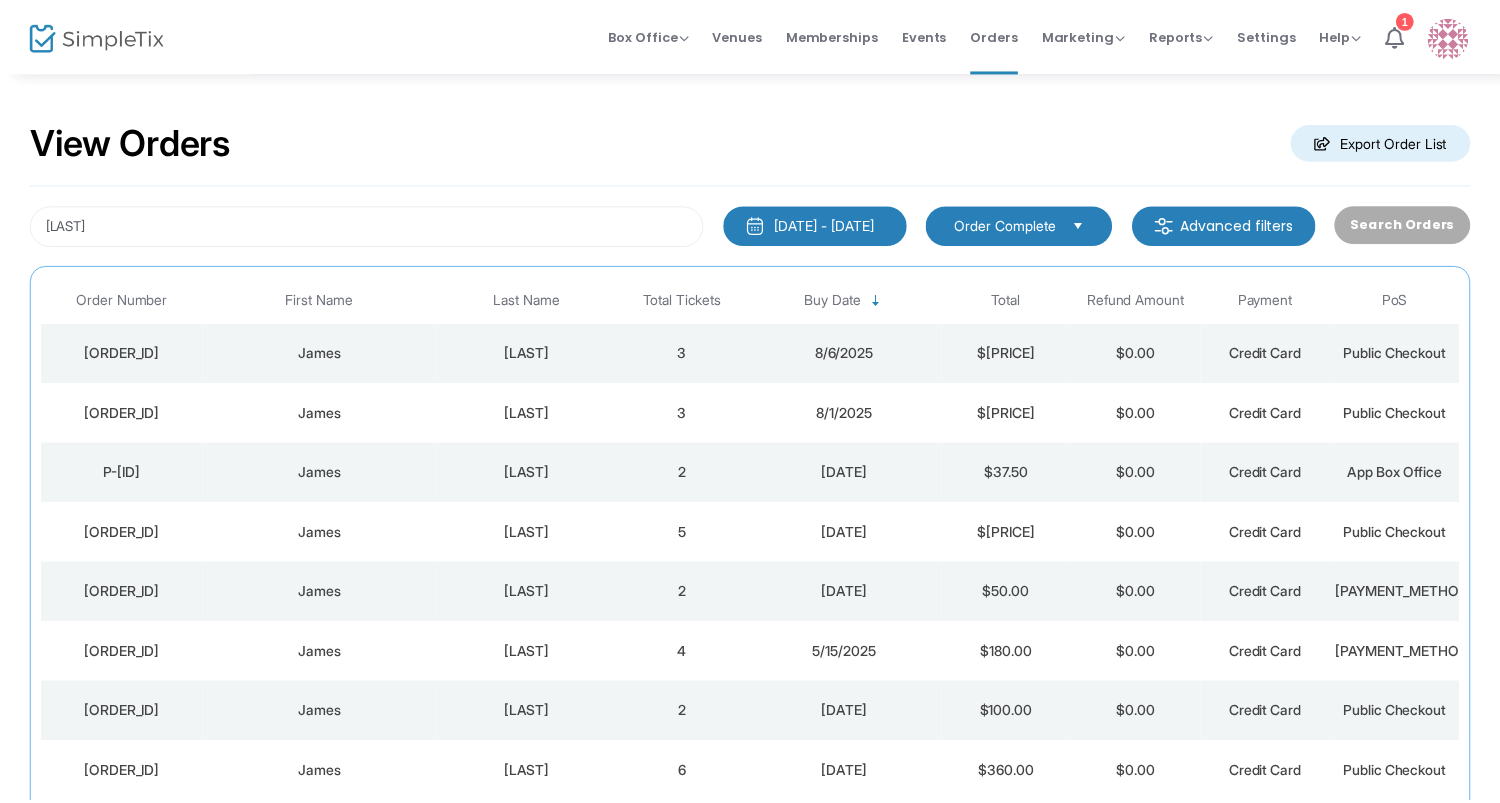 scroll, scrollTop: 40, scrollLeft: 0, axis: vertical 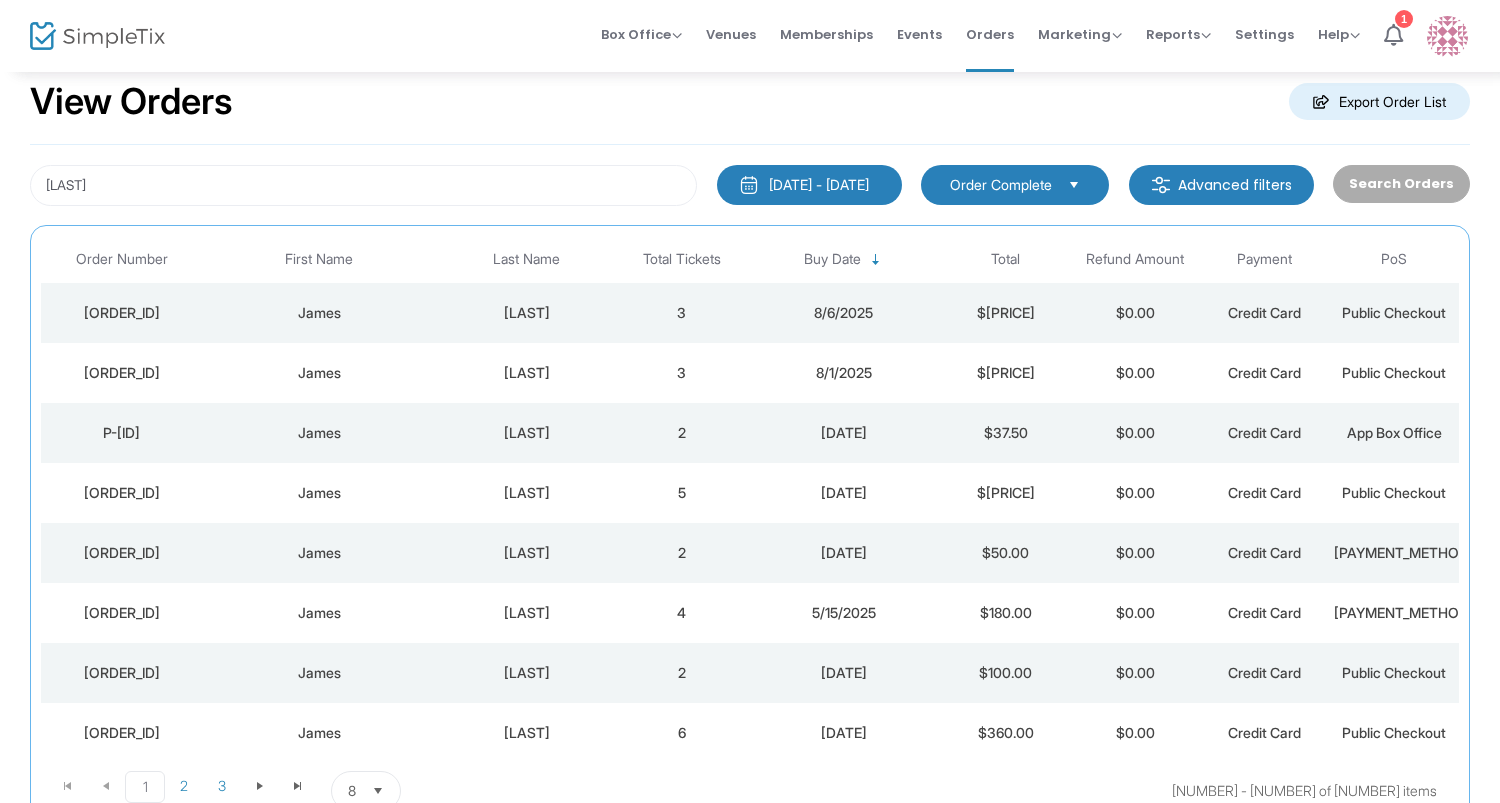 click on "2" 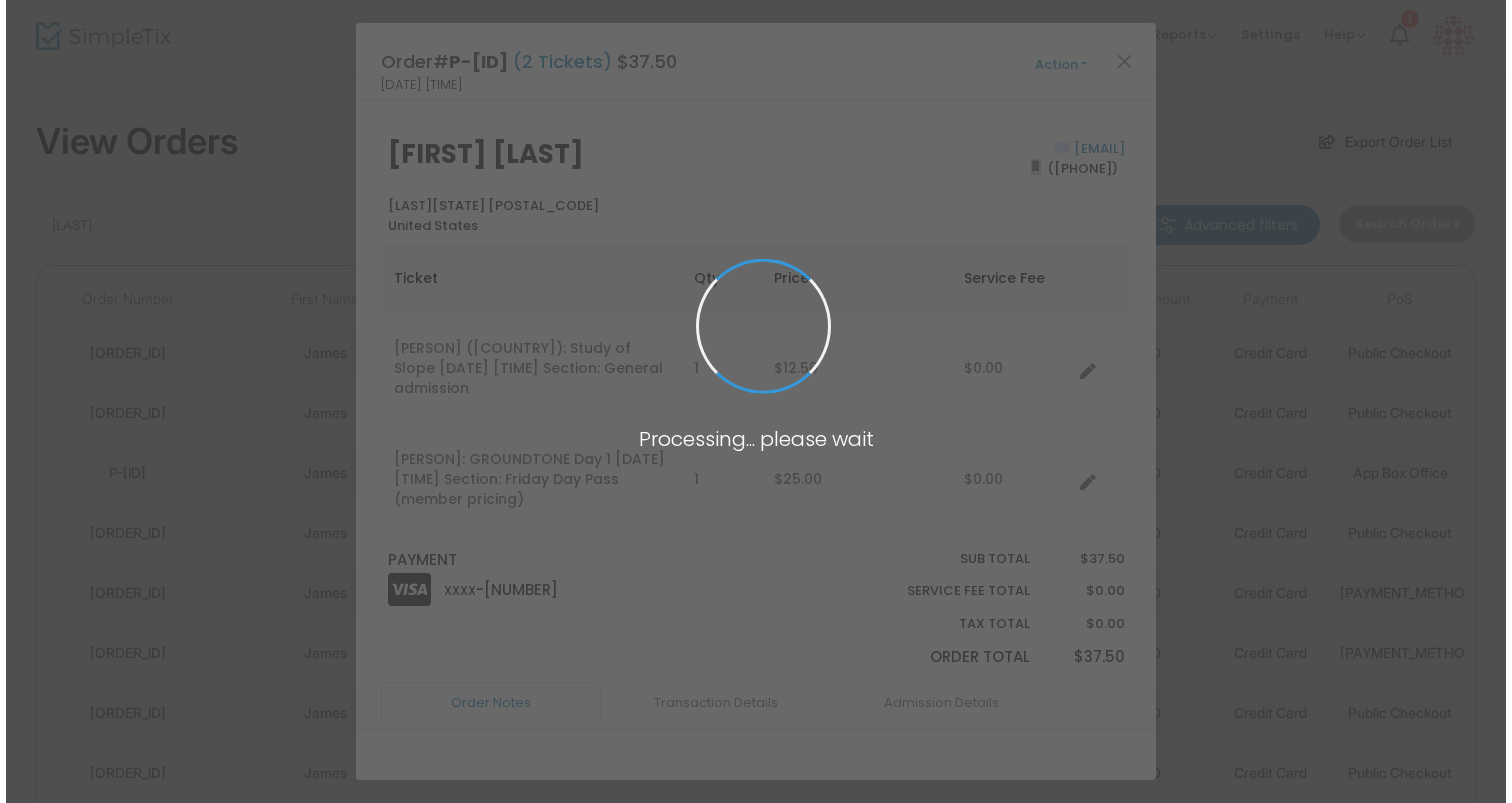 scroll, scrollTop: 0, scrollLeft: 0, axis: both 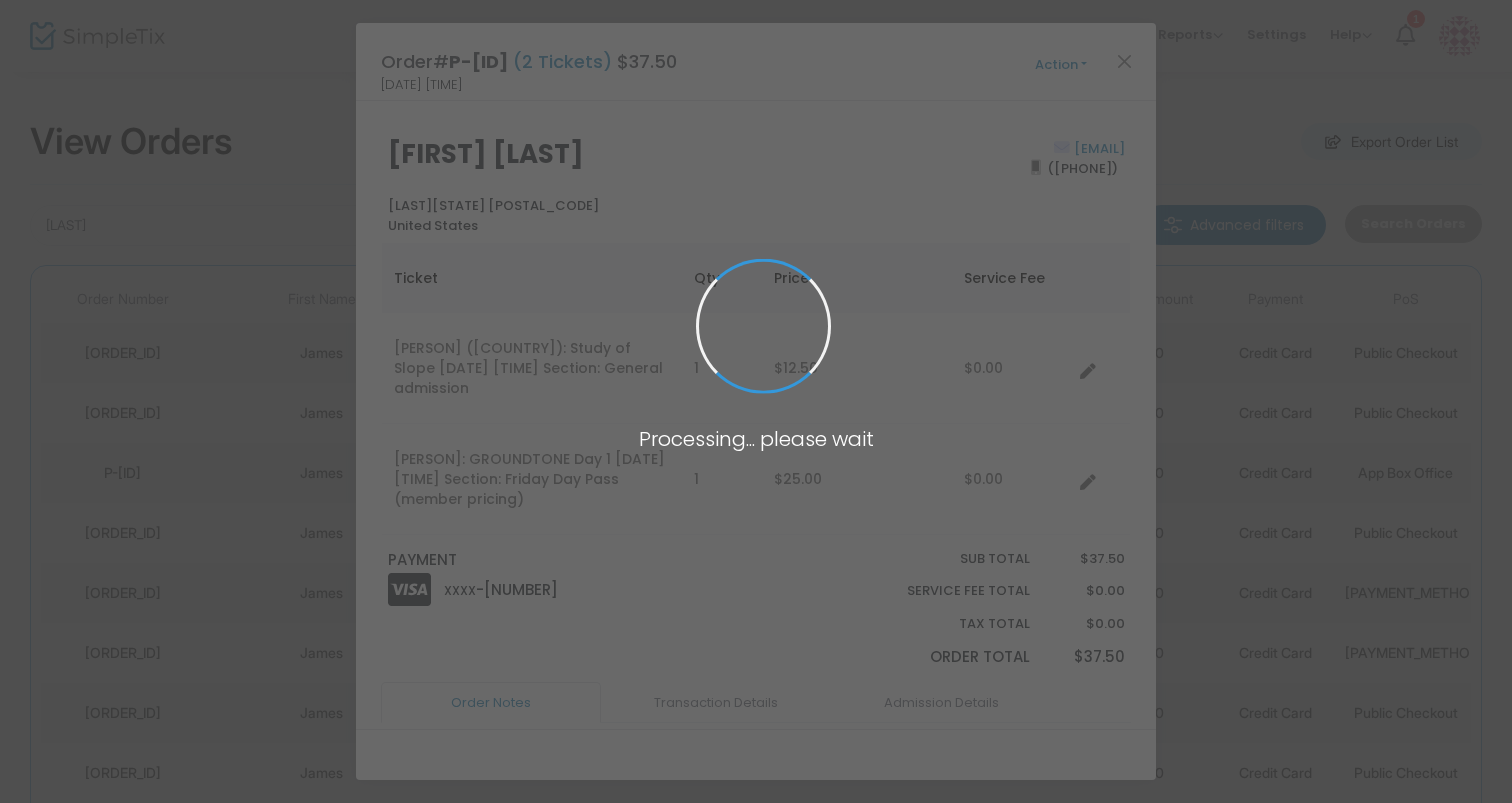 type 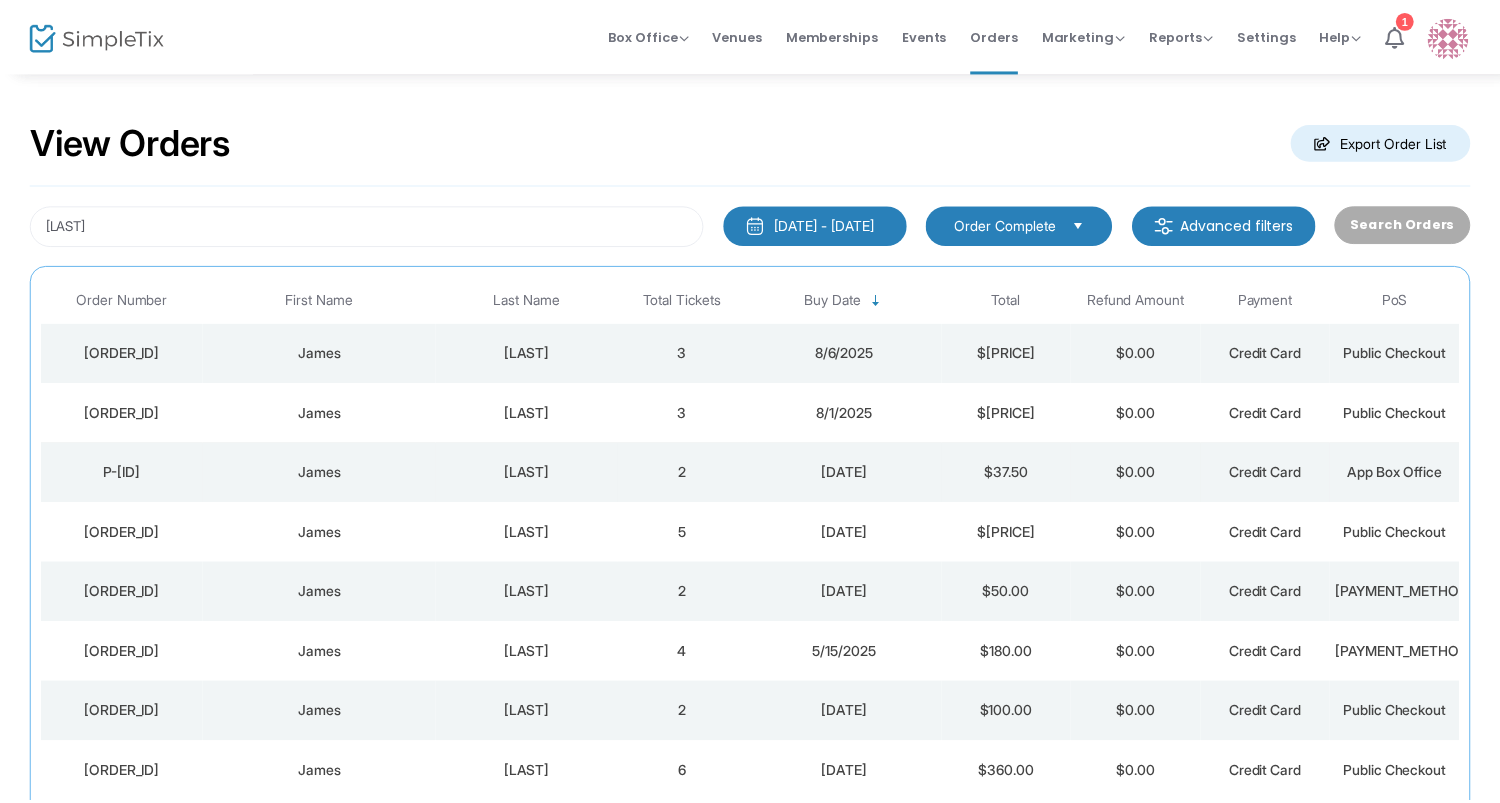 scroll, scrollTop: 40, scrollLeft: 0, axis: vertical 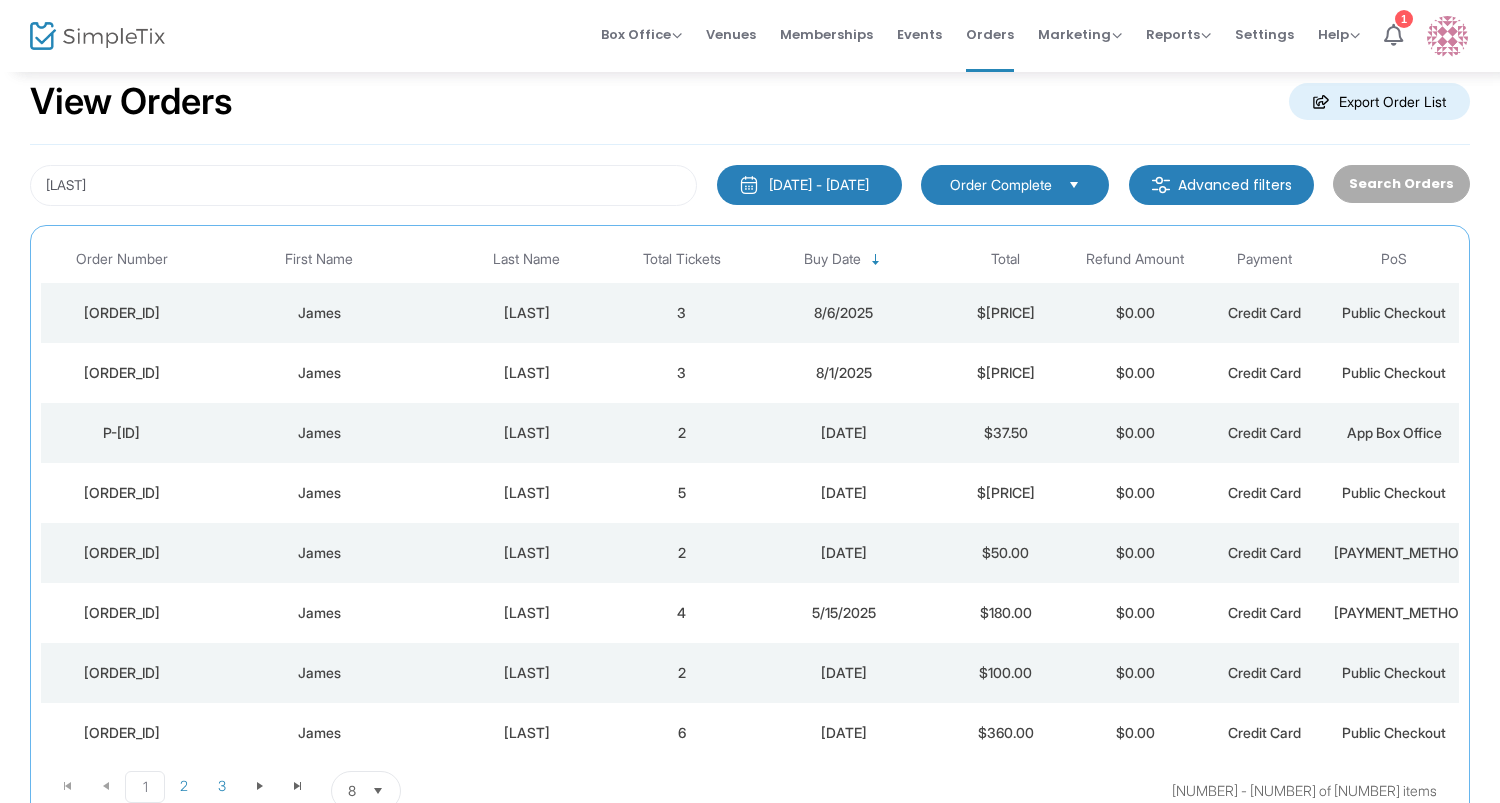 click on "5" 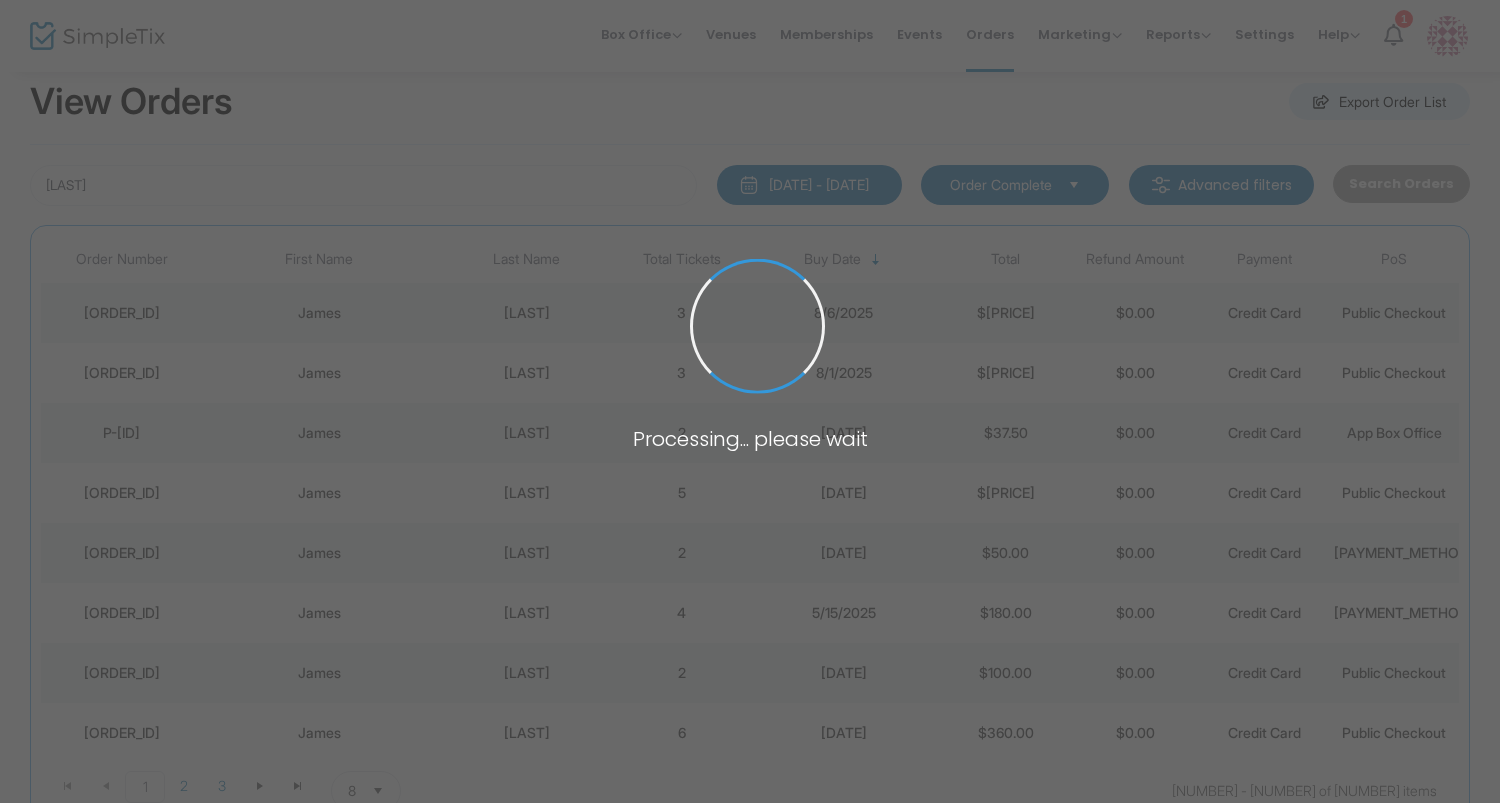 scroll, scrollTop: 0, scrollLeft: 0, axis: both 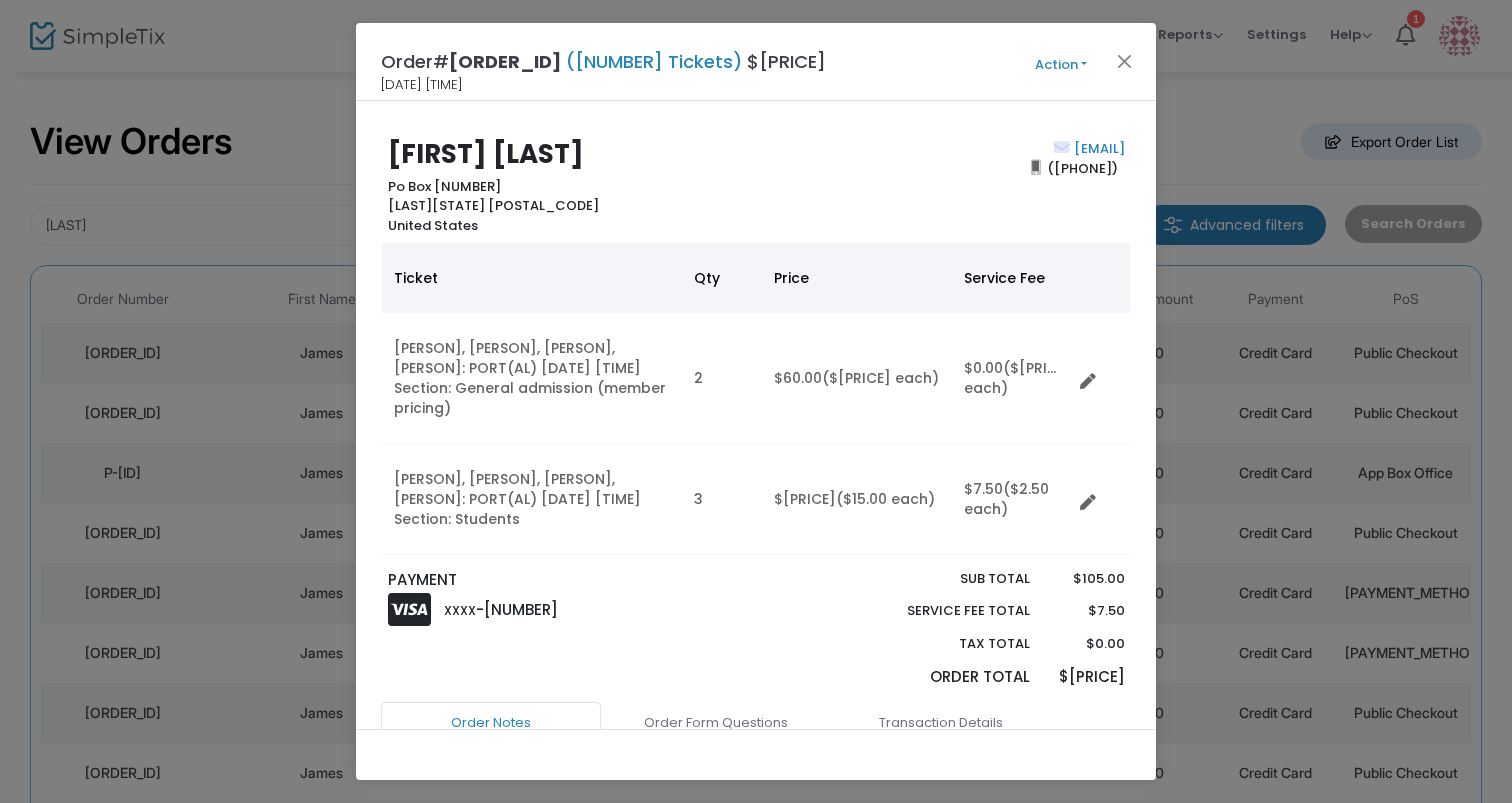 type 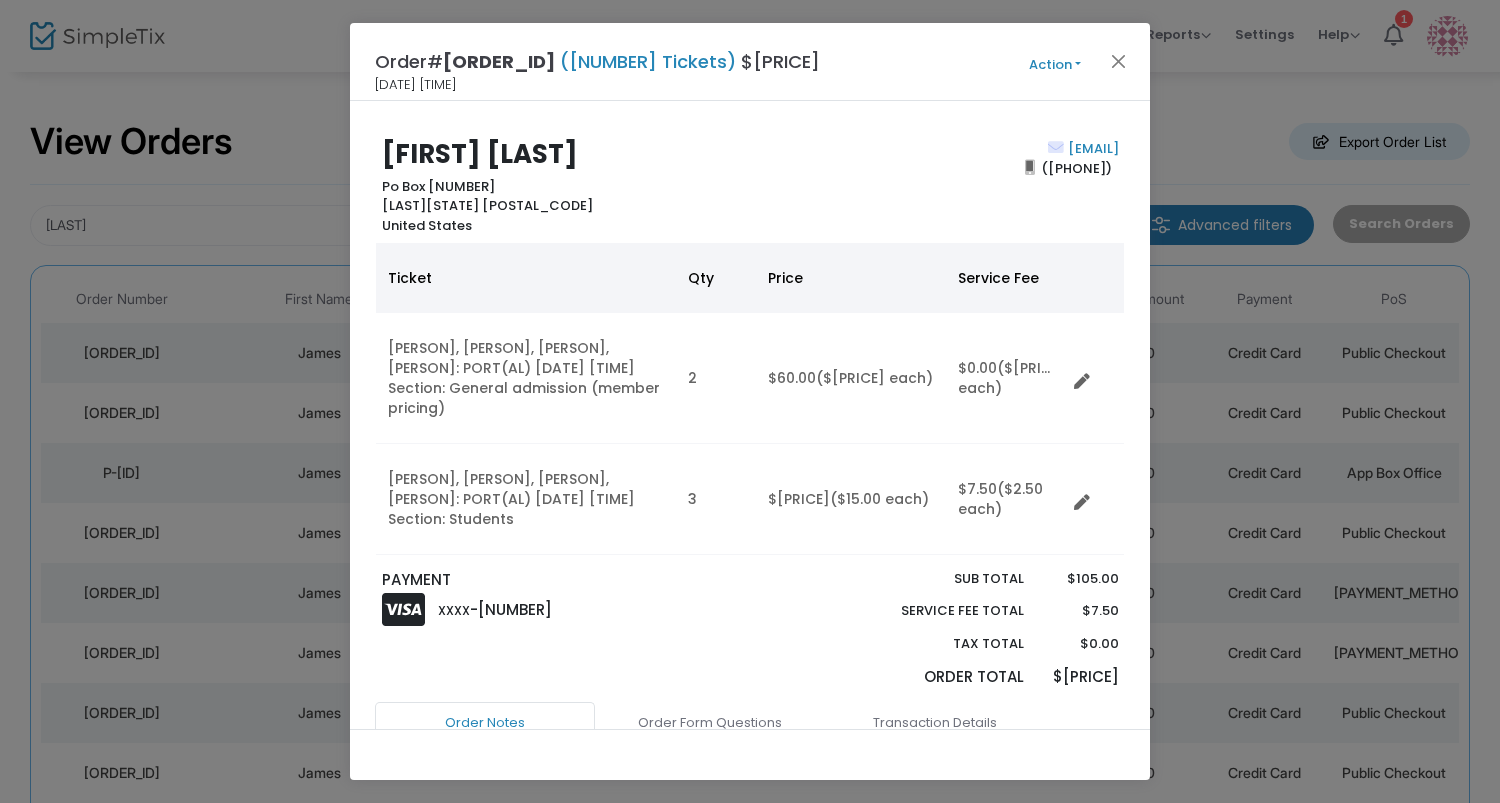 scroll, scrollTop: 40, scrollLeft: 0, axis: vertical 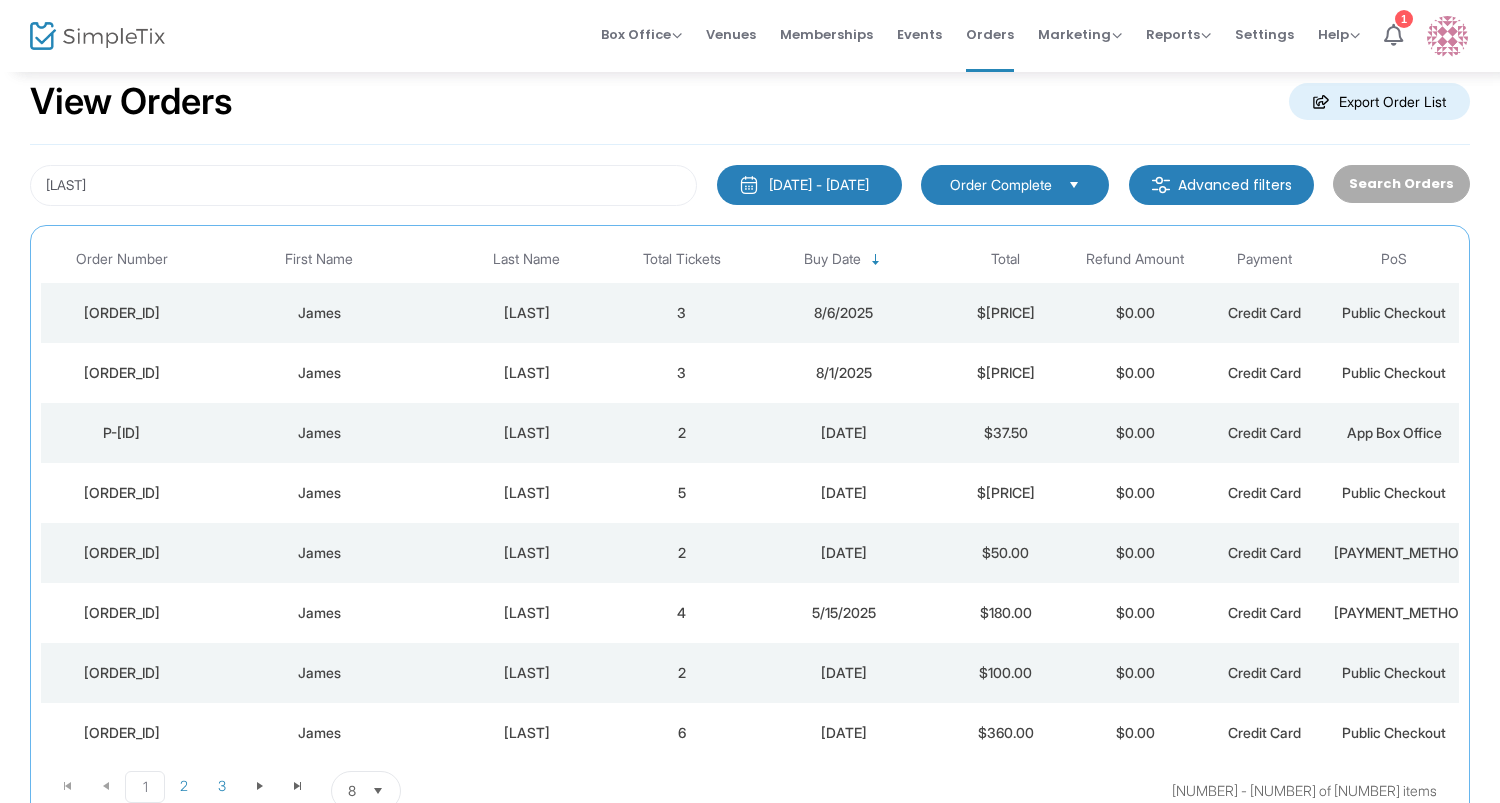 click on "[LAST]" 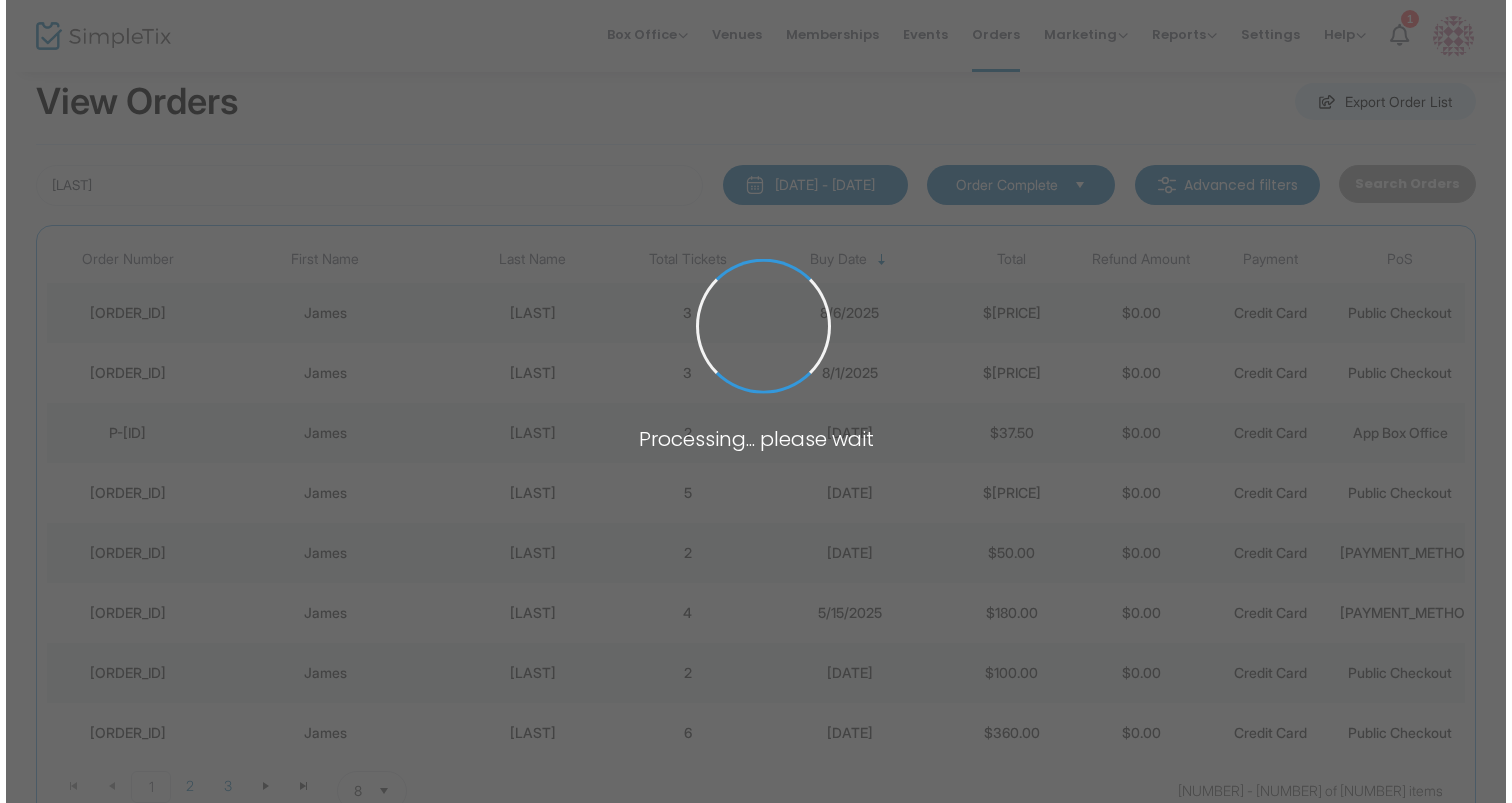 scroll, scrollTop: 0, scrollLeft: 0, axis: both 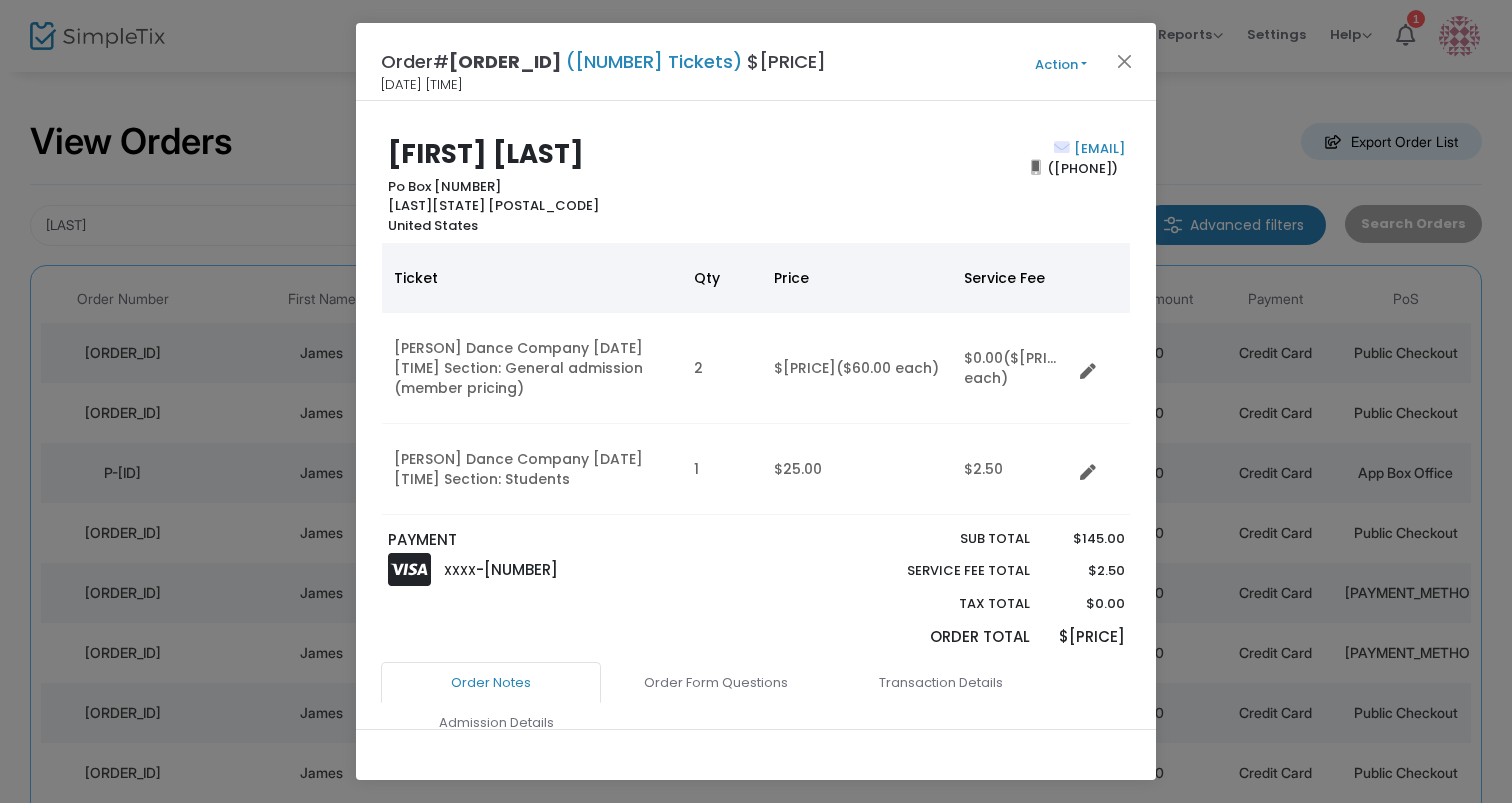 click on "Action" 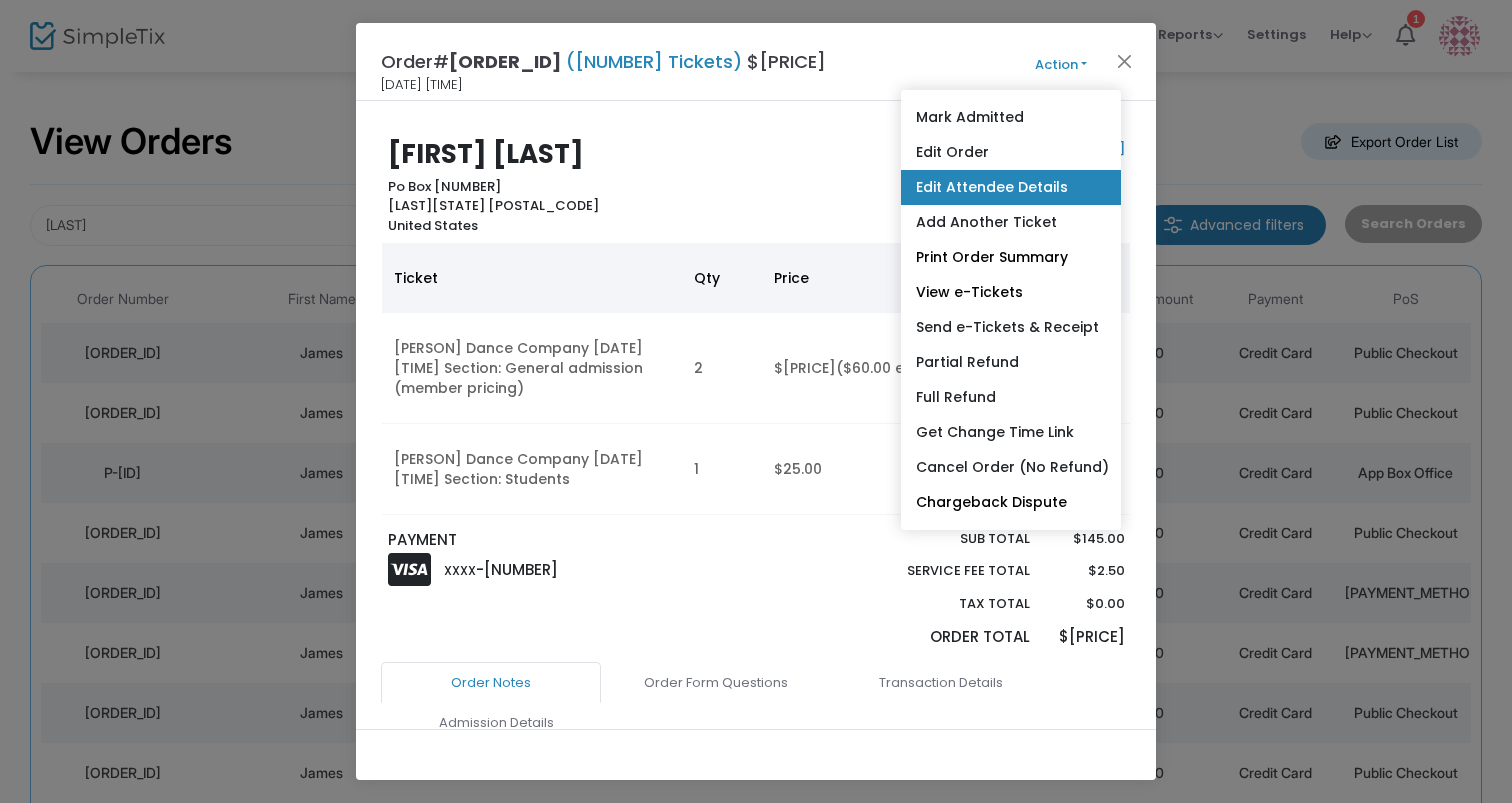click on "Edit Attendee Details" 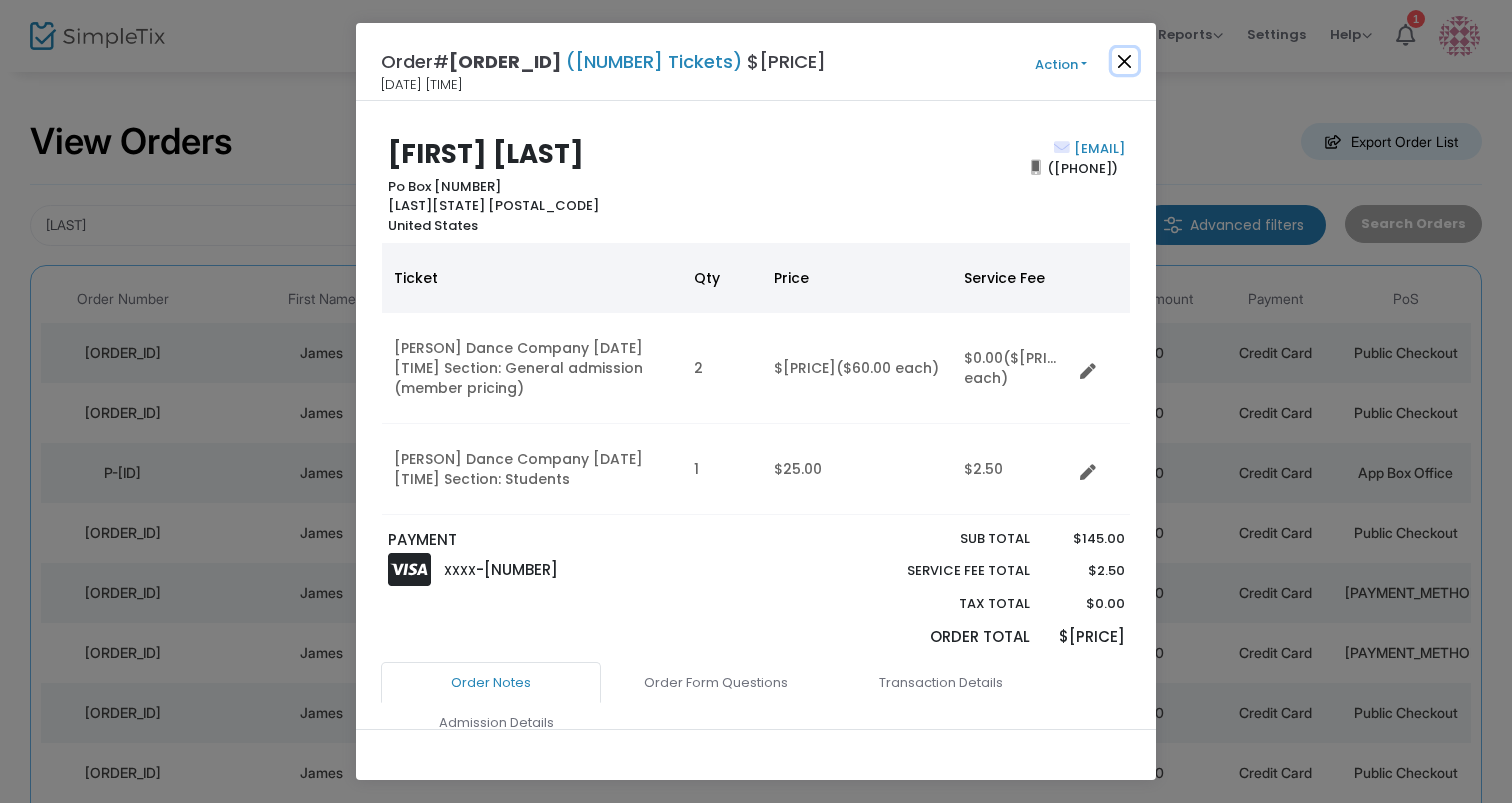 click 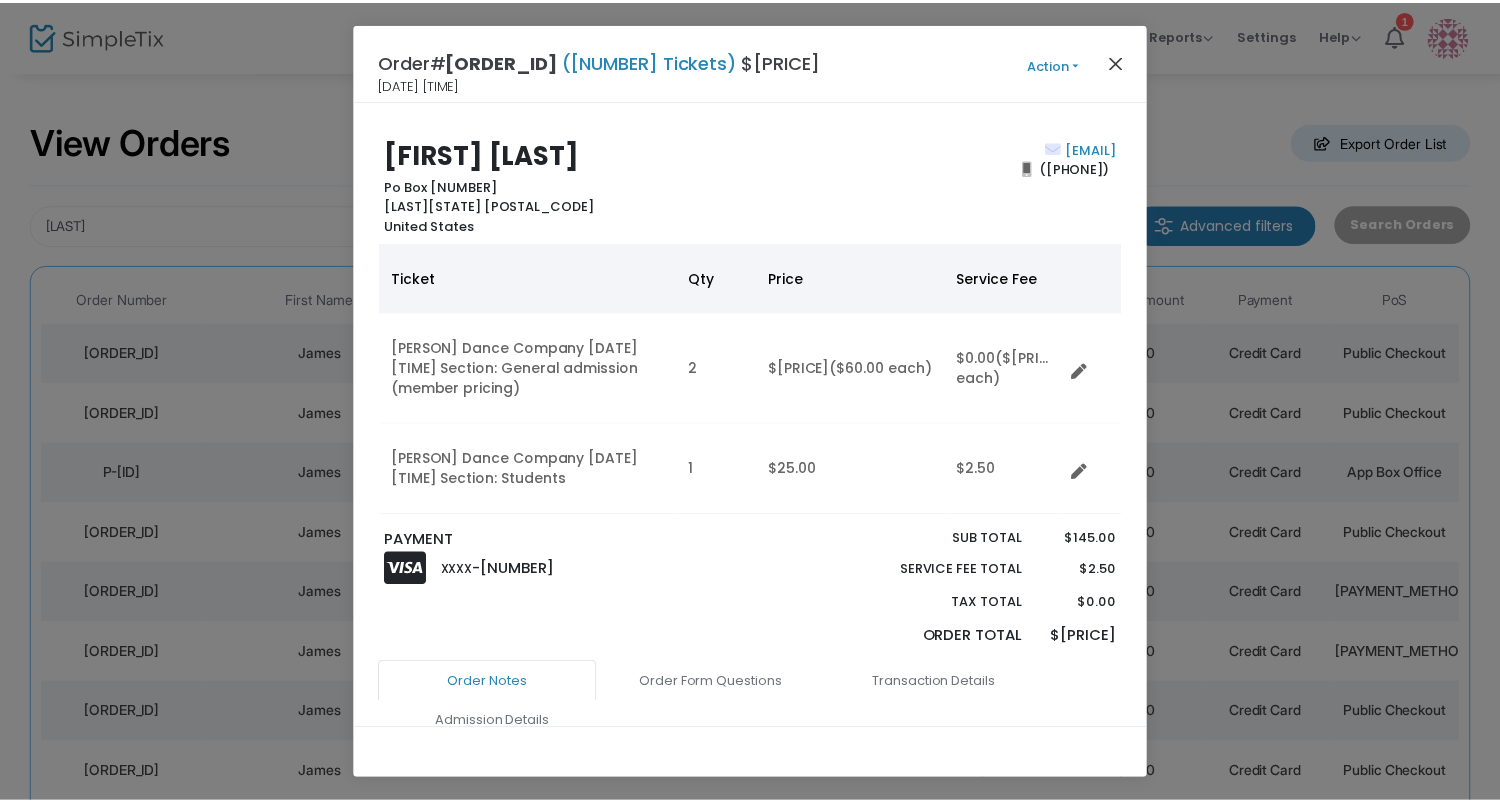 scroll, scrollTop: 40, scrollLeft: 0, axis: vertical 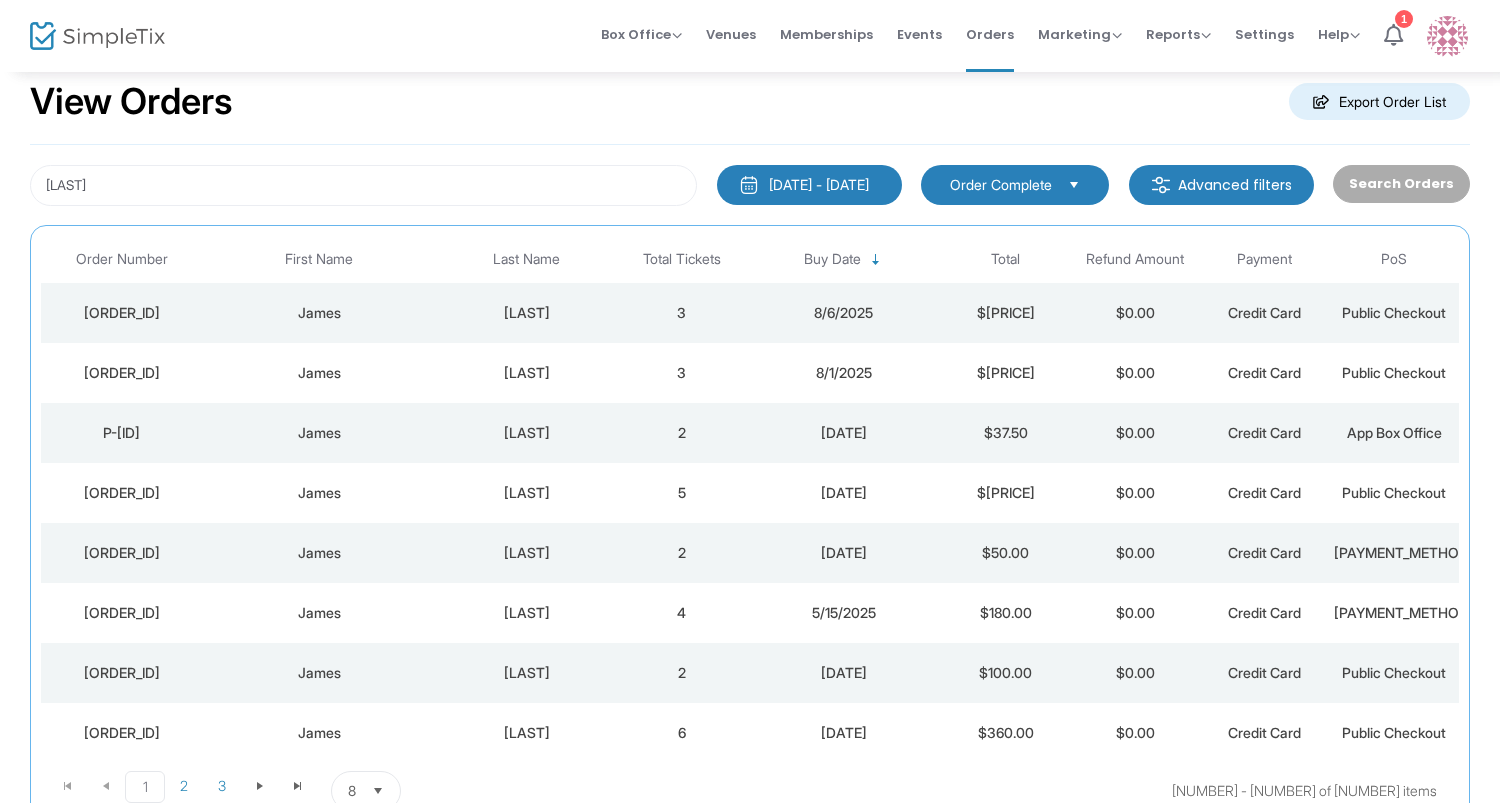 click on "3" 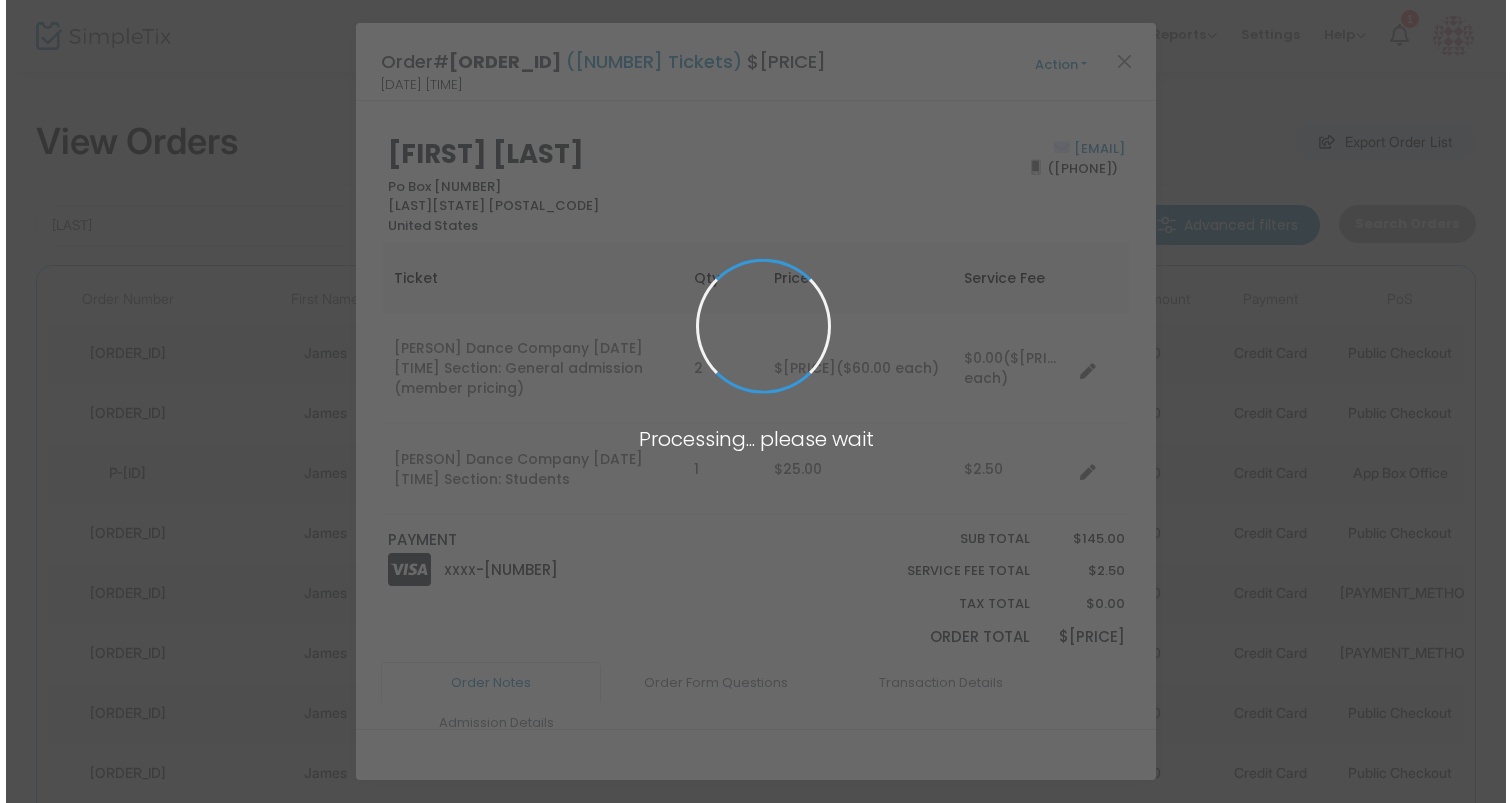 scroll, scrollTop: 0, scrollLeft: 0, axis: both 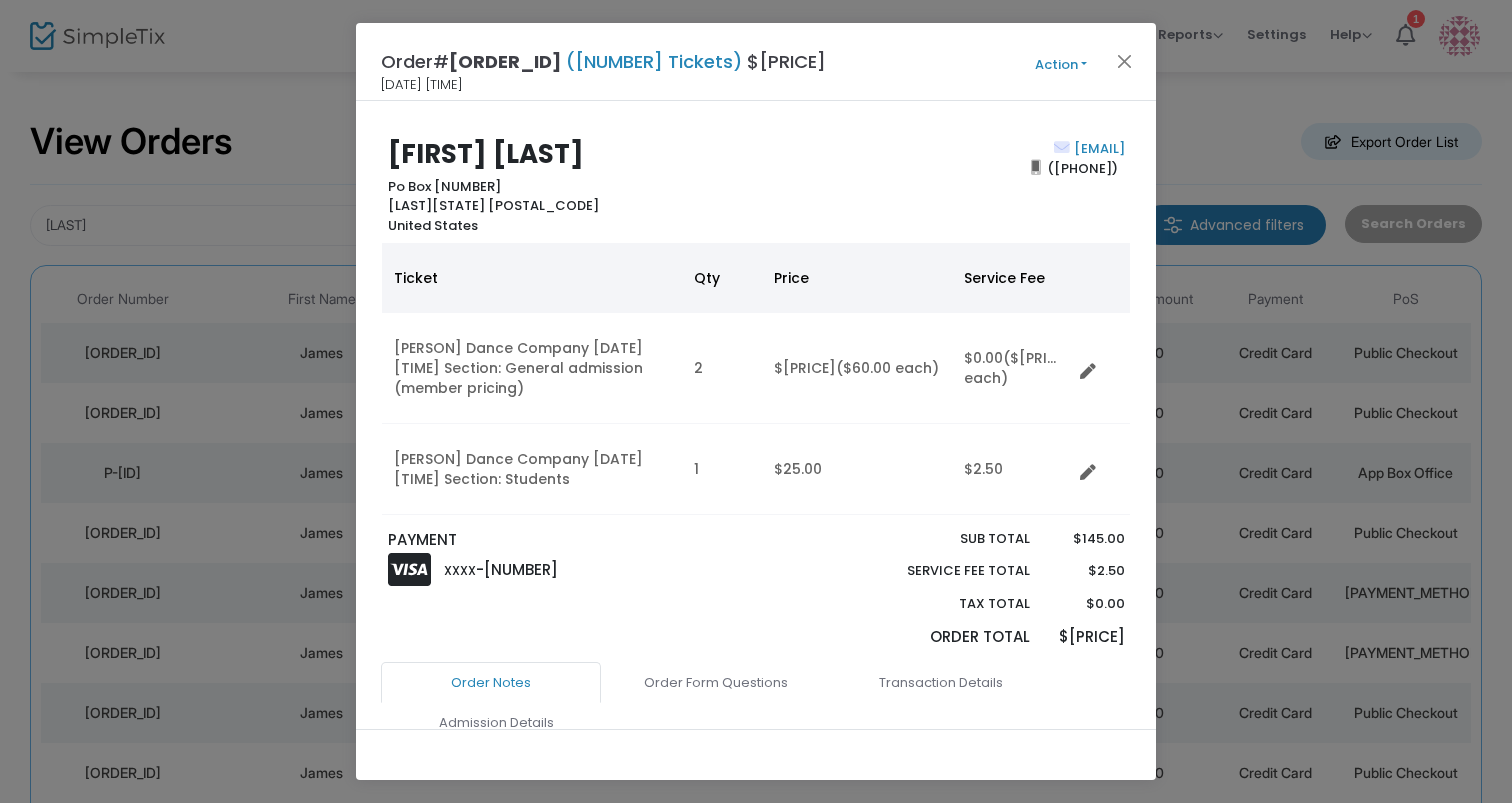 click on "Action" 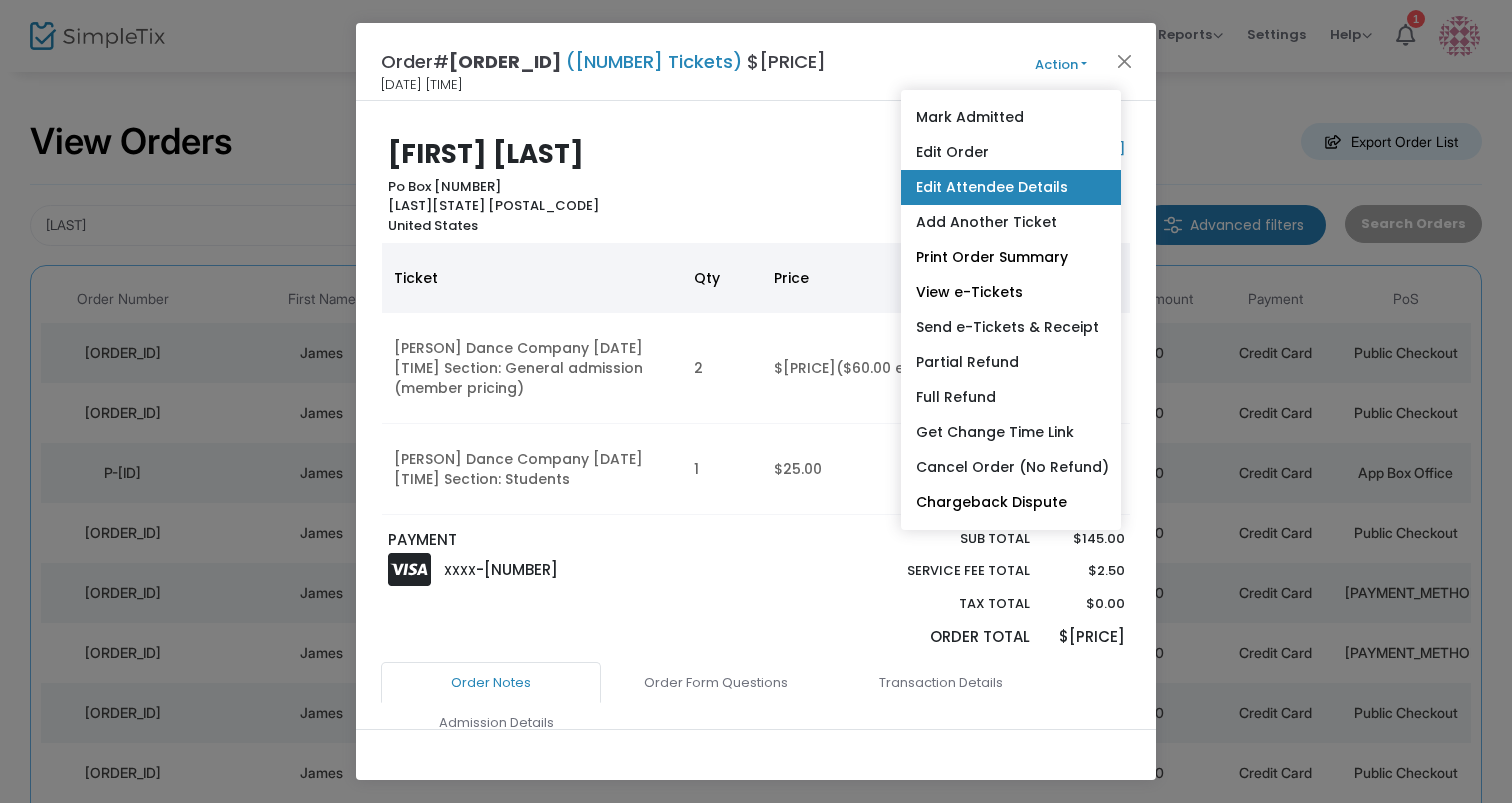 click on "Edit Attendee Details" 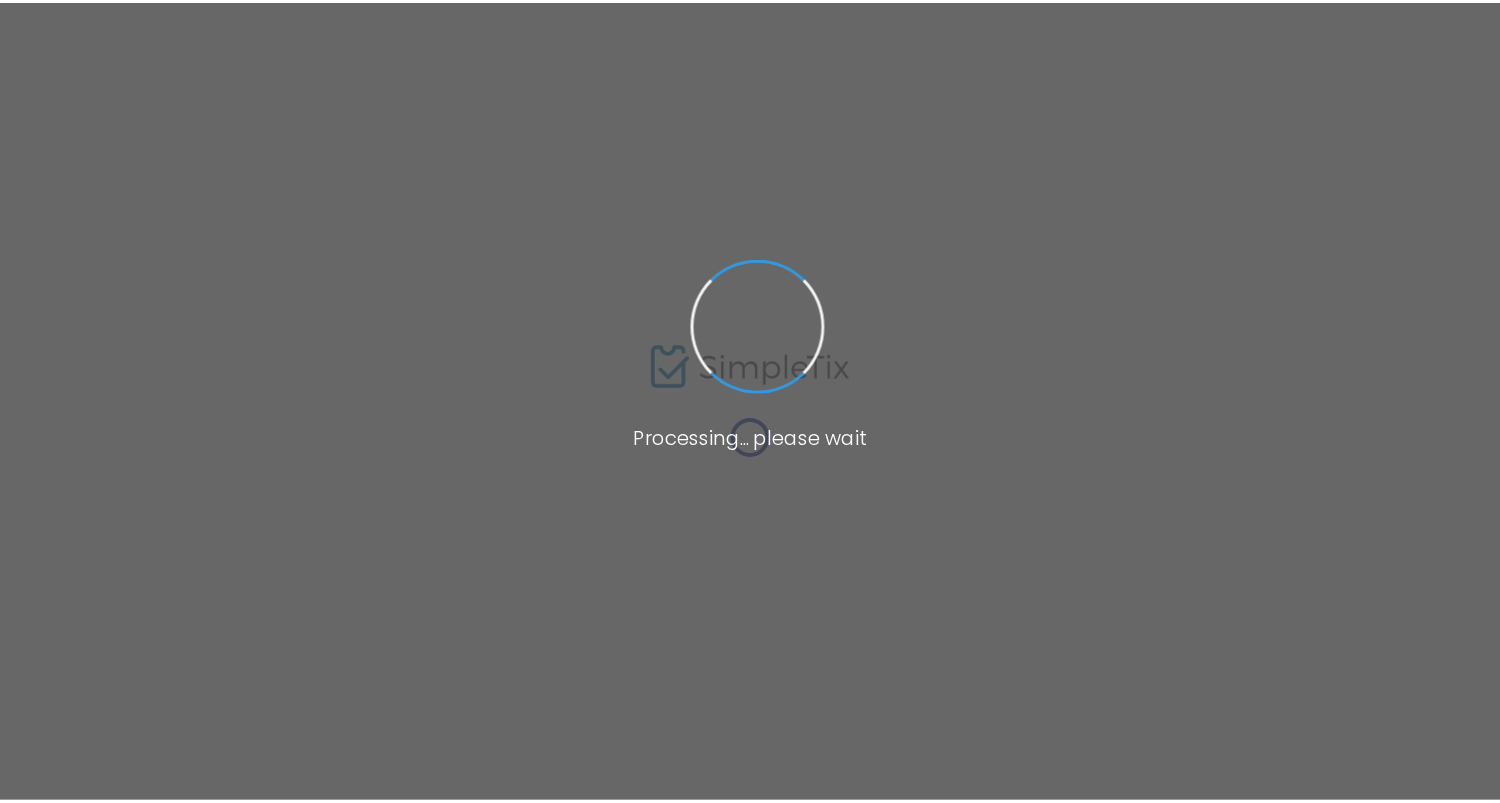 scroll, scrollTop: 0, scrollLeft: 0, axis: both 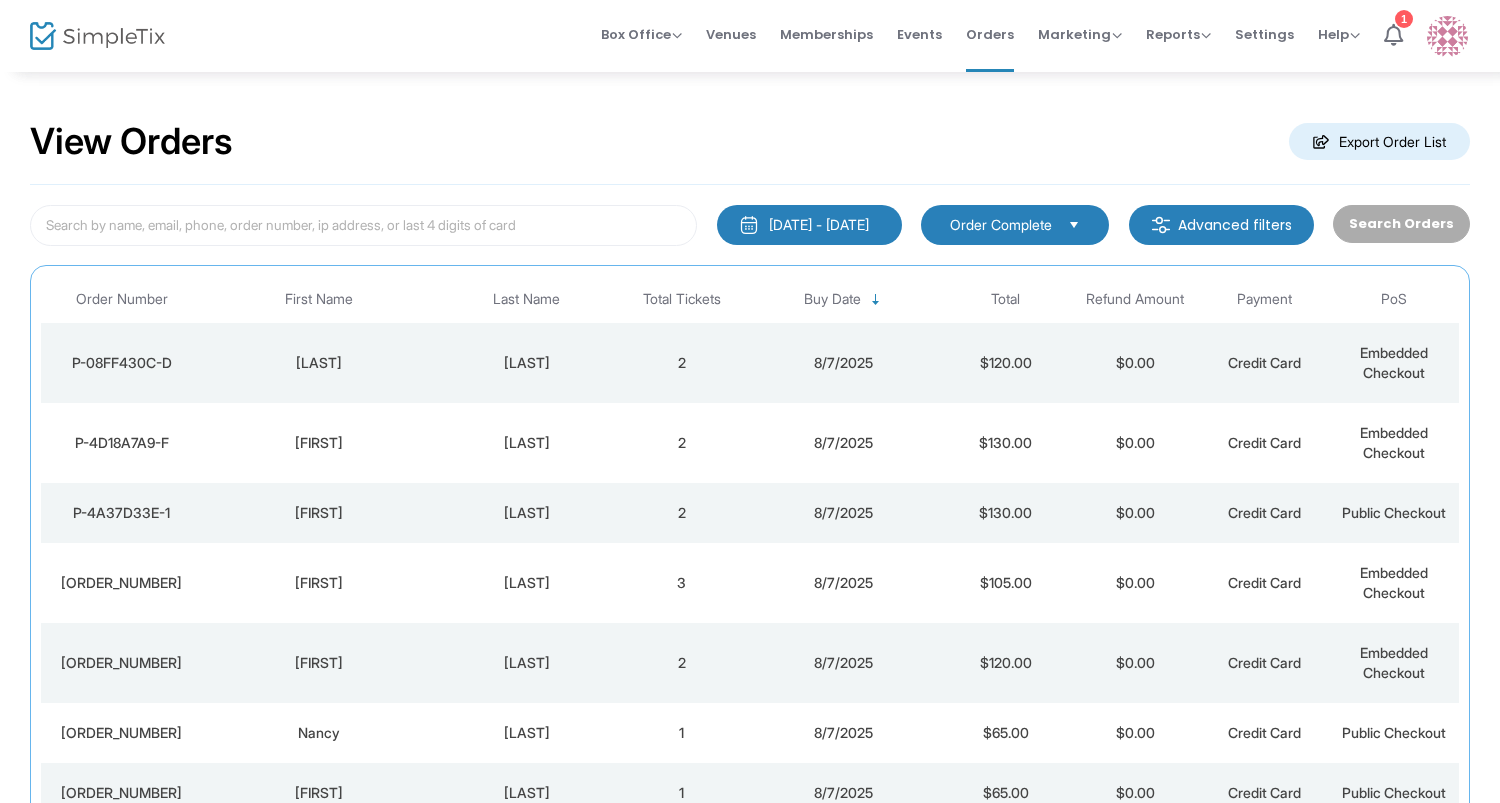 click on "Kelly" 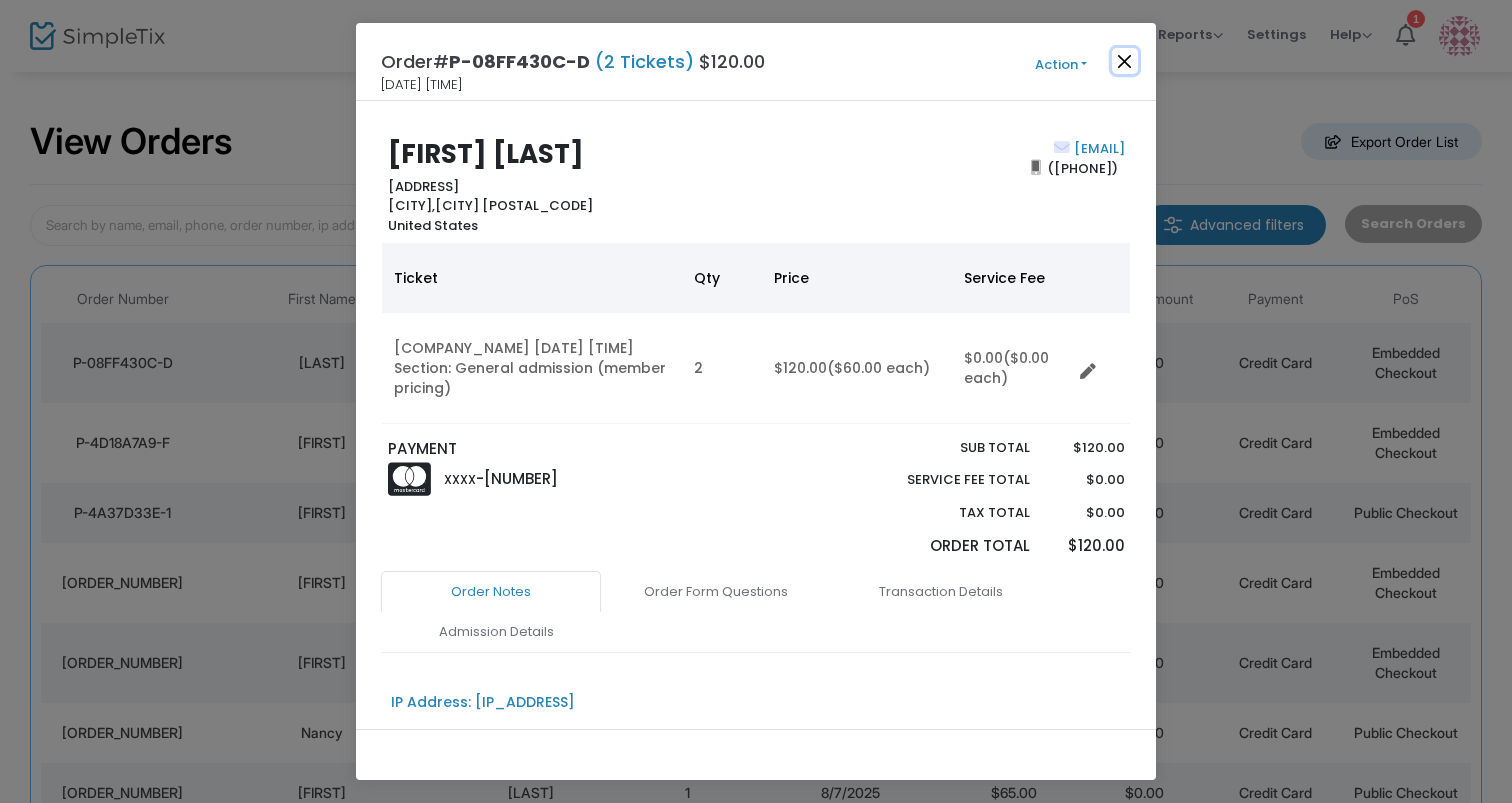 click 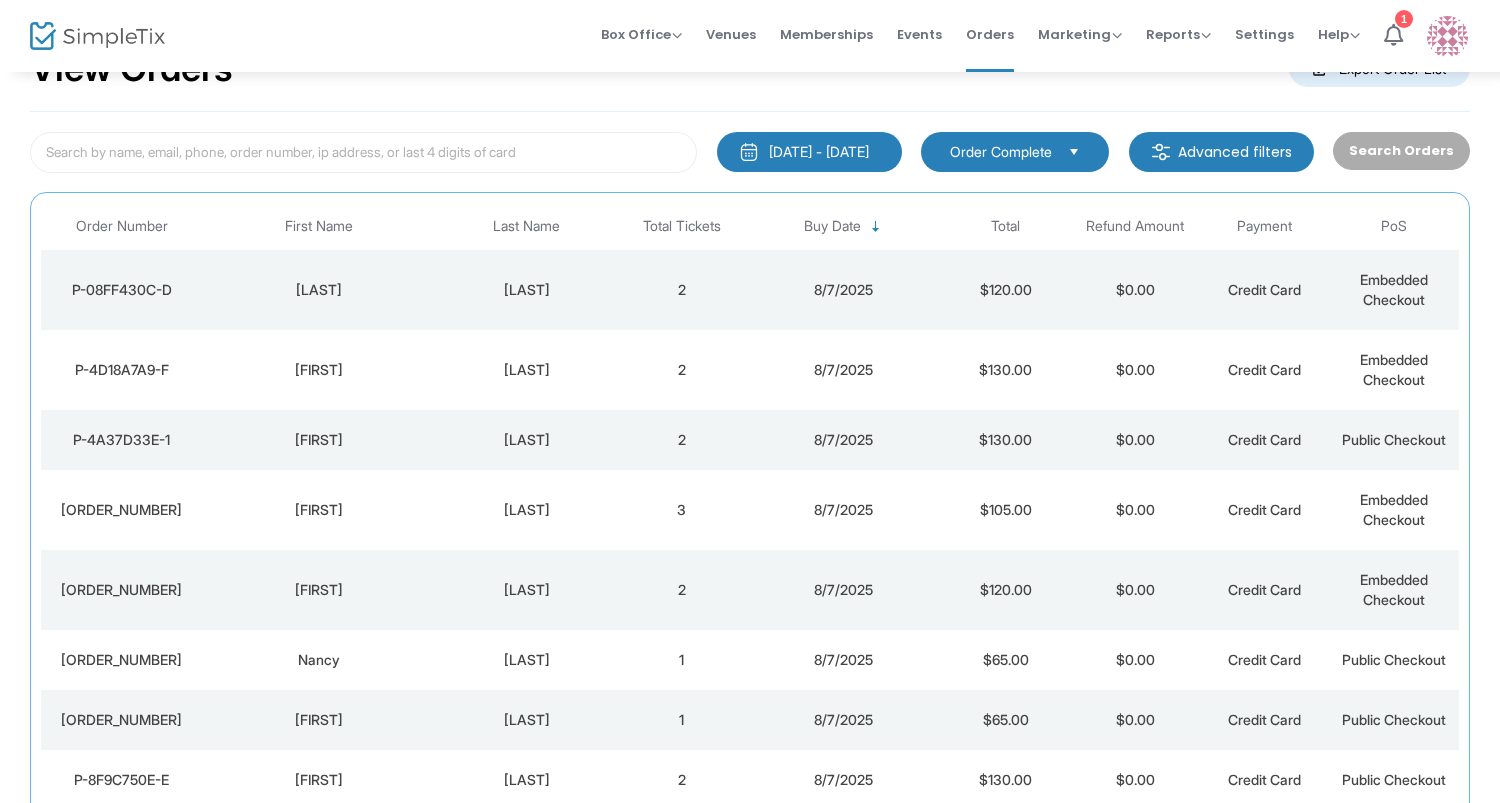 scroll, scrollTop: 80, scrollLeft: 0, axis: vertical 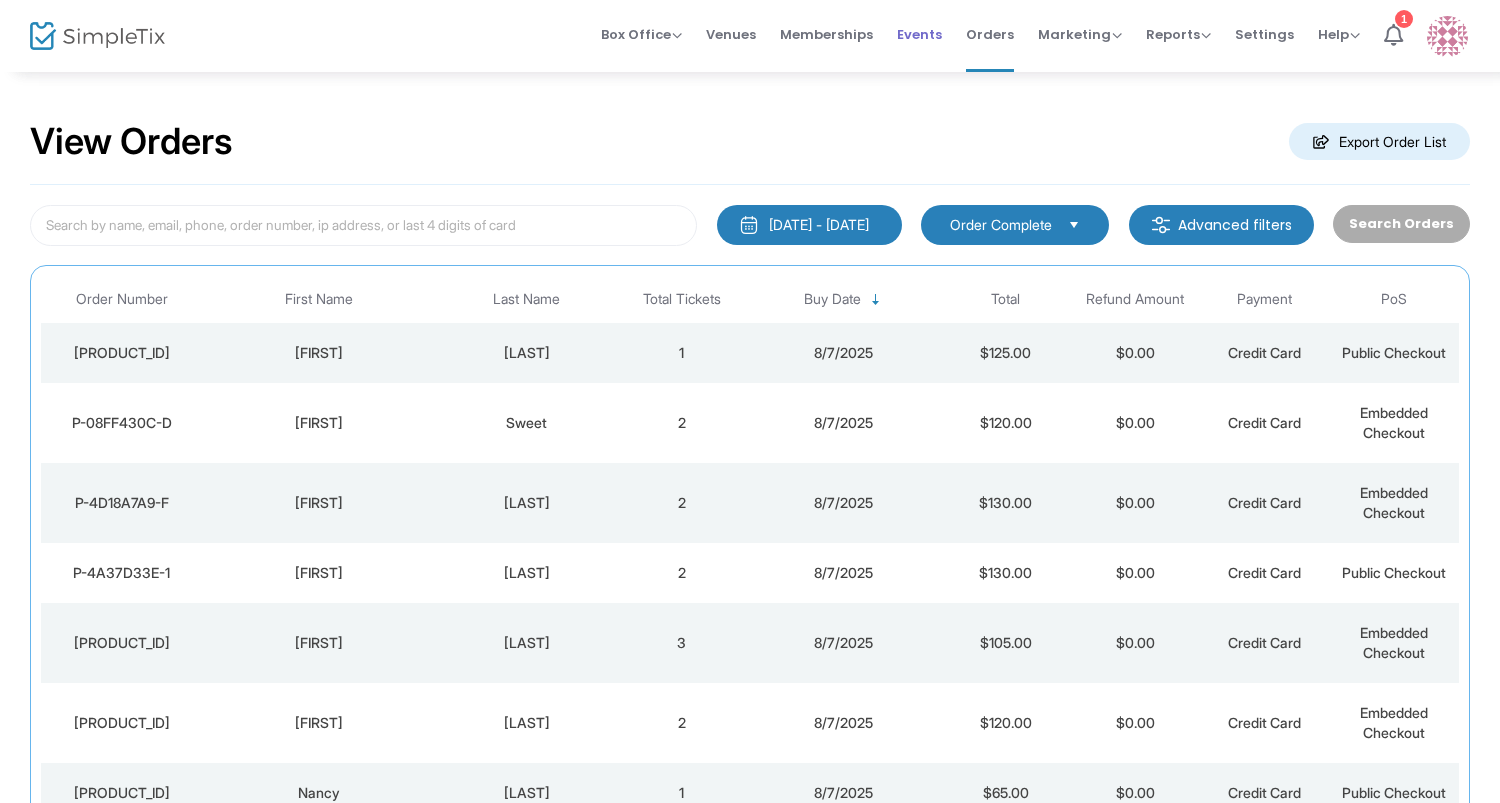 click on "Events" at bounding box center [919, 34] 